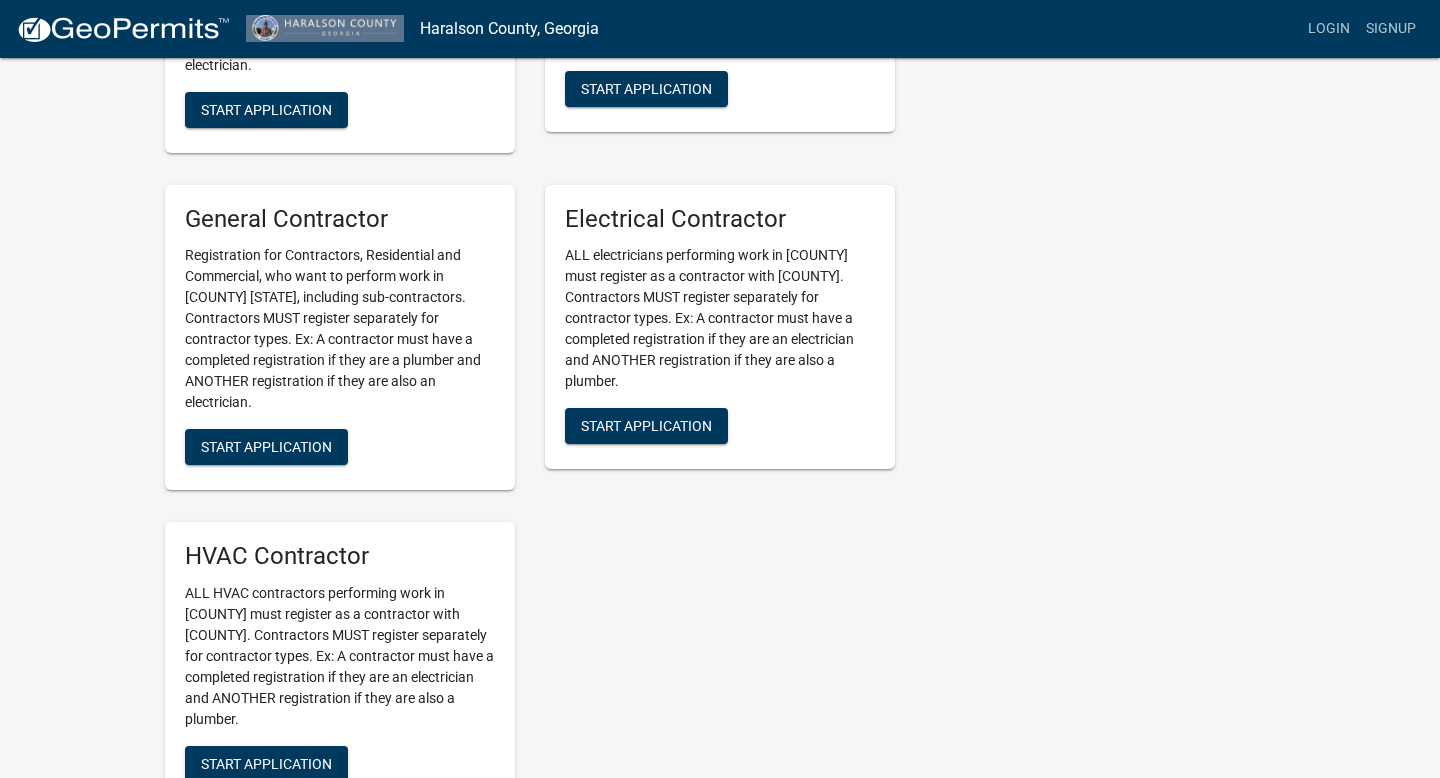 scroll, scrollTop: 883, scrollLeft: 0, axis: vertical 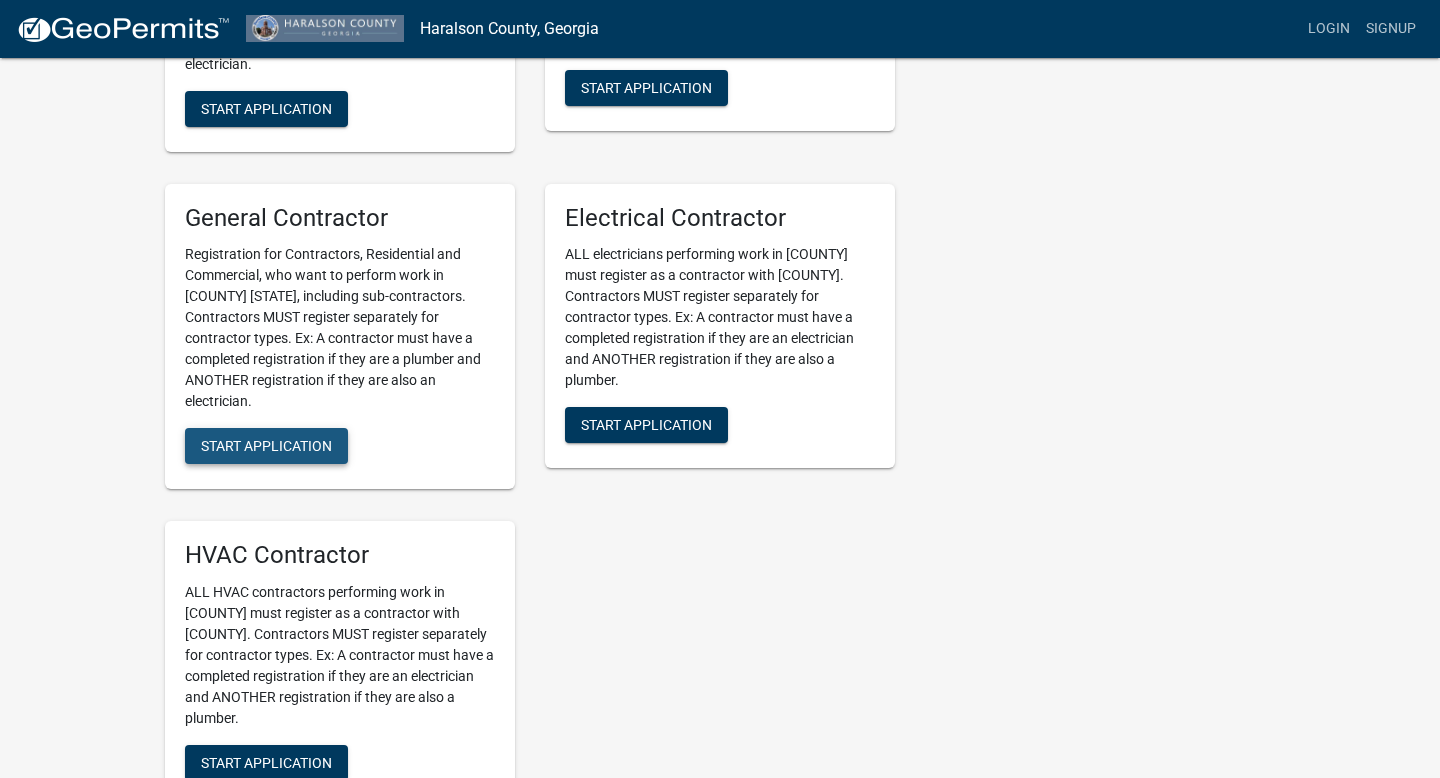 click on "Start Application" 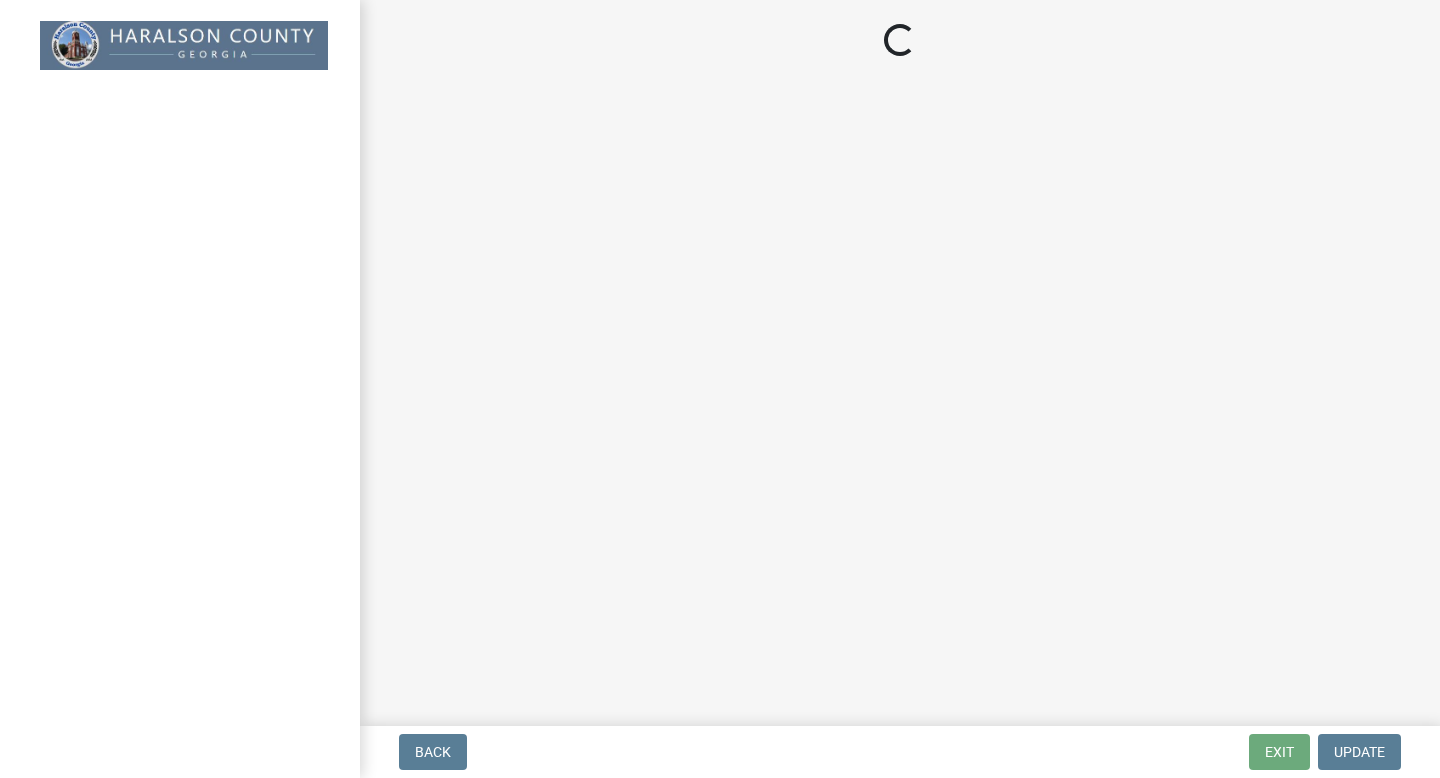 scroll, scrollTop: 0, scrollLeft: 0, axis: both 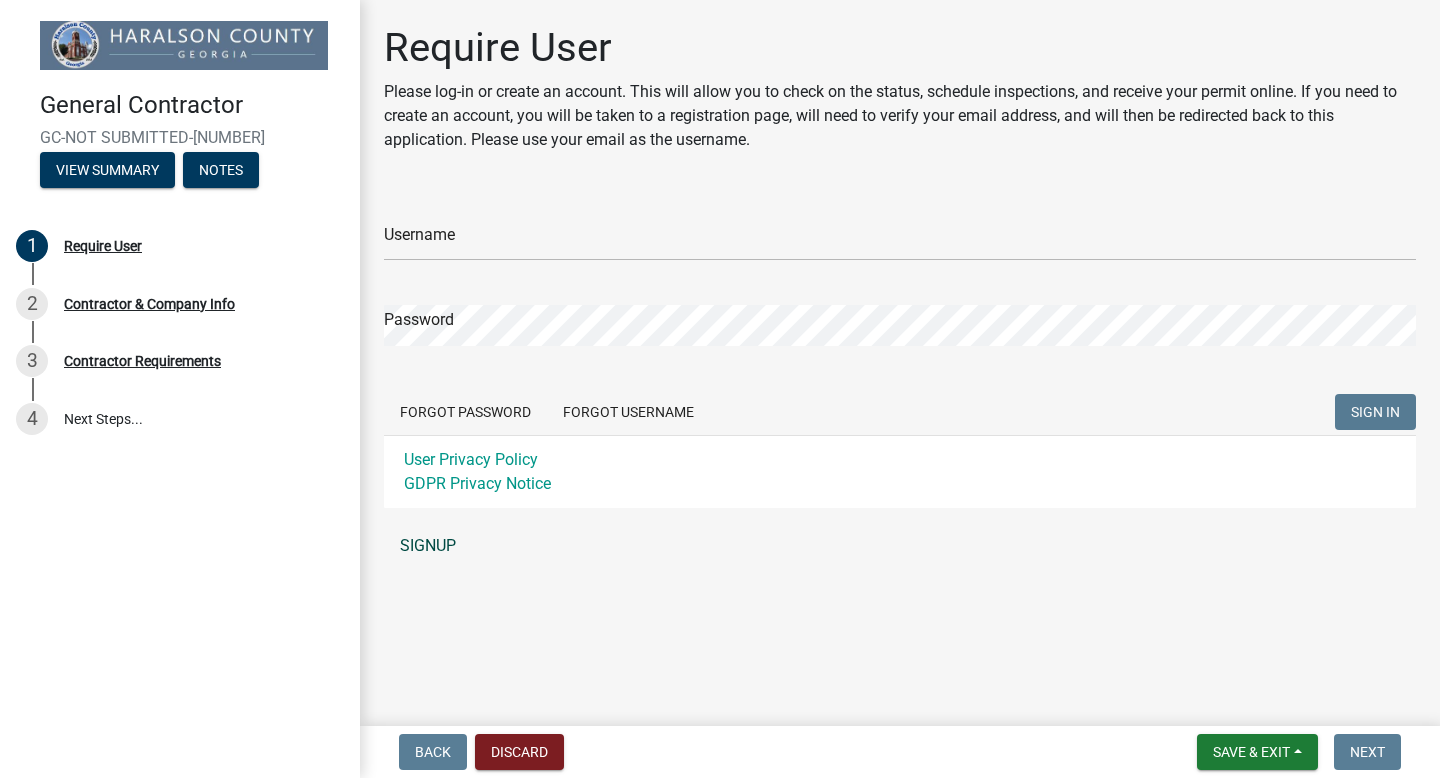 click on "SIGNUP" 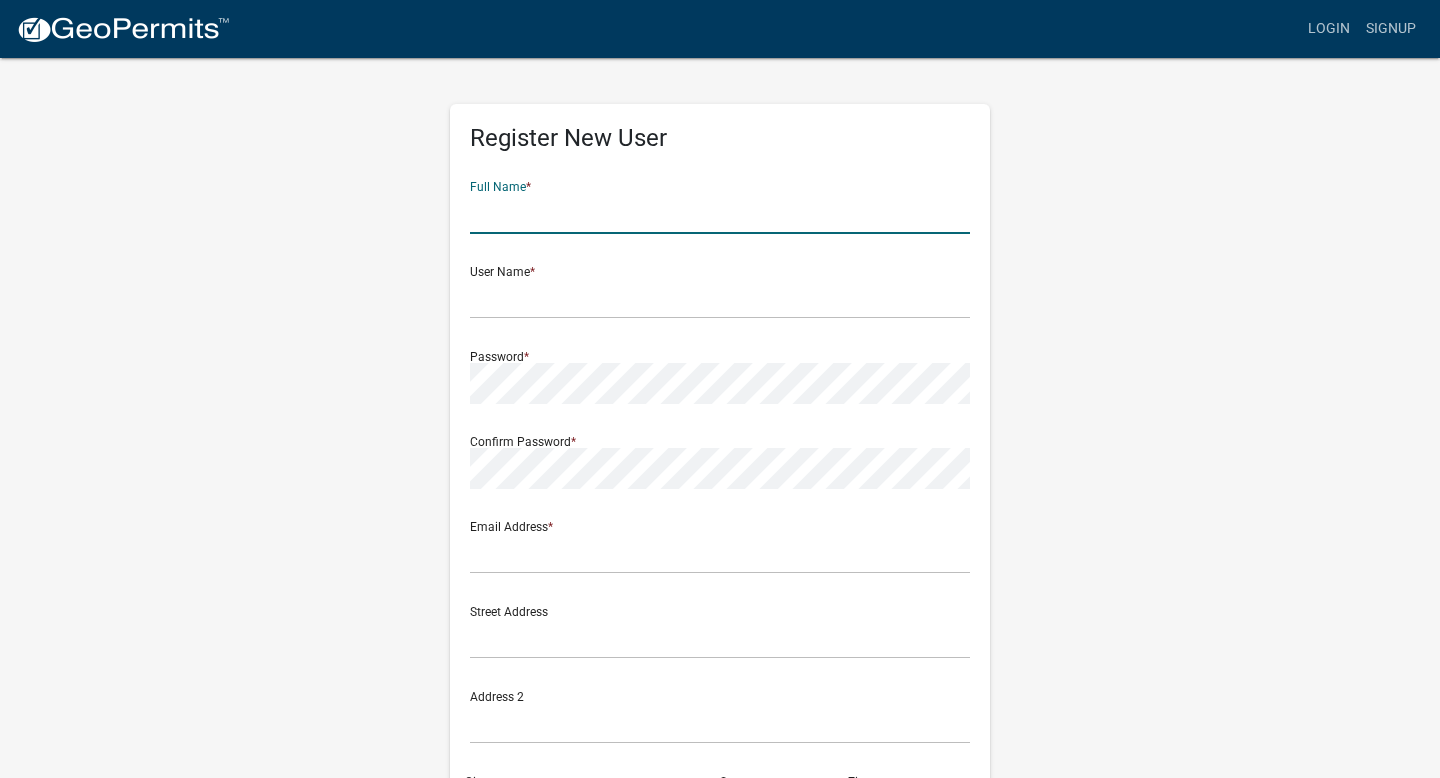 click 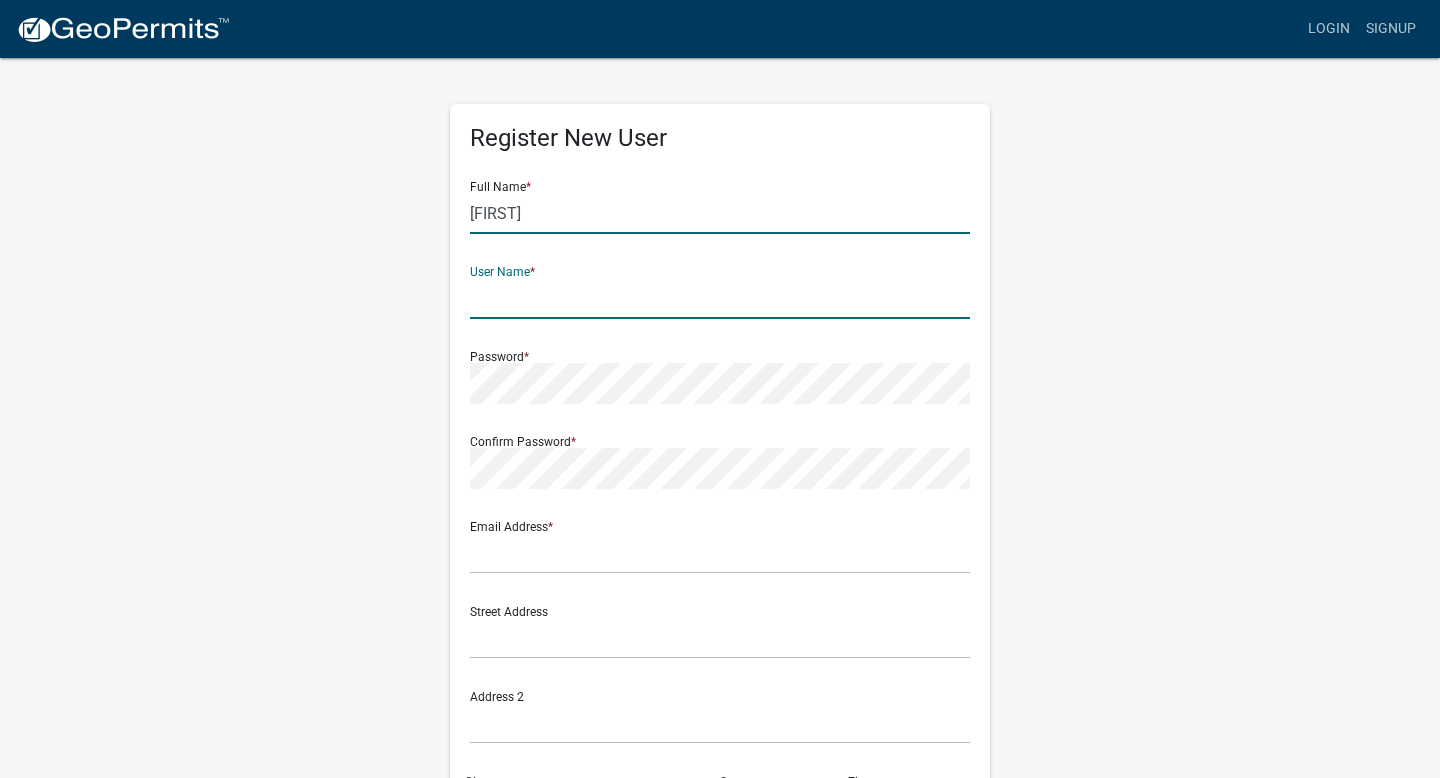 click on "WIlliam" 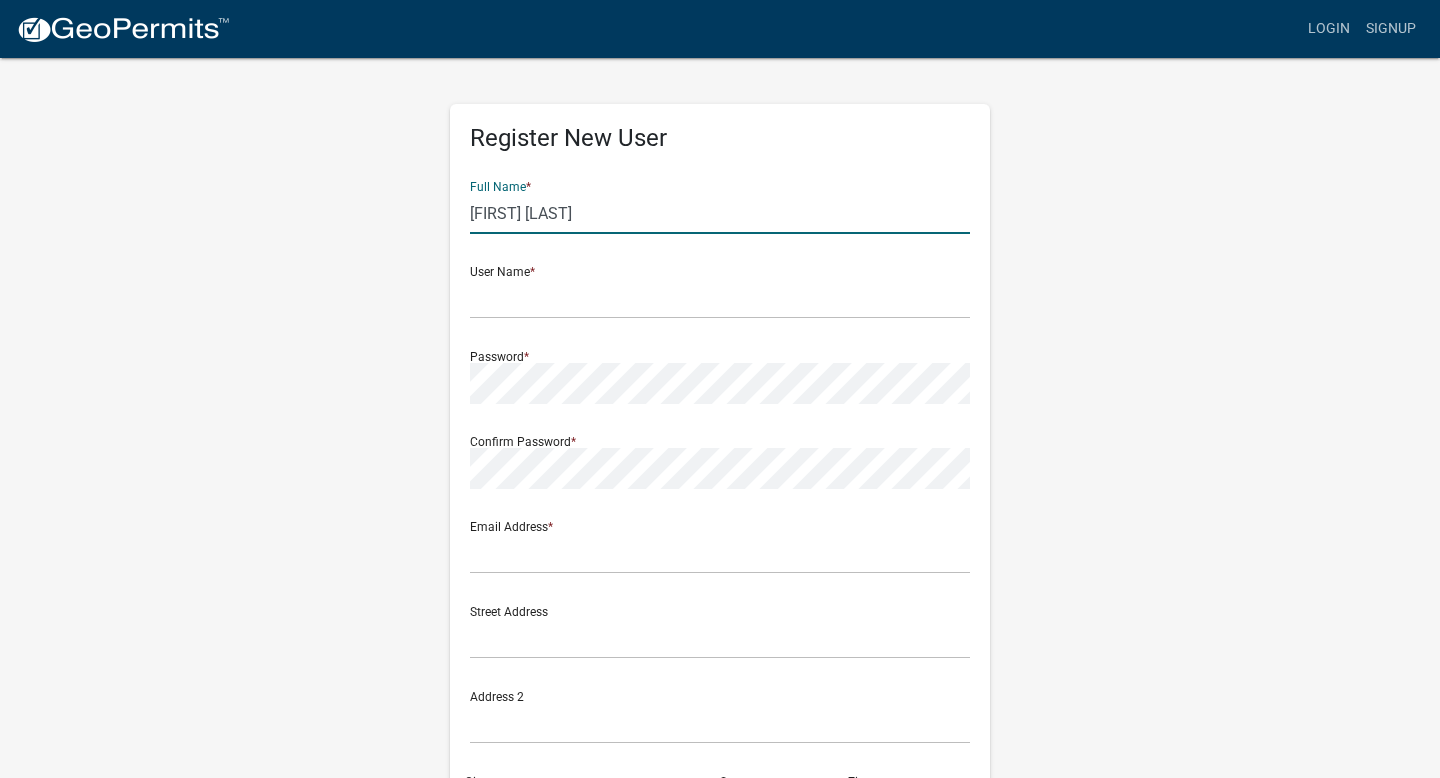 type on "WIlliam Leese" 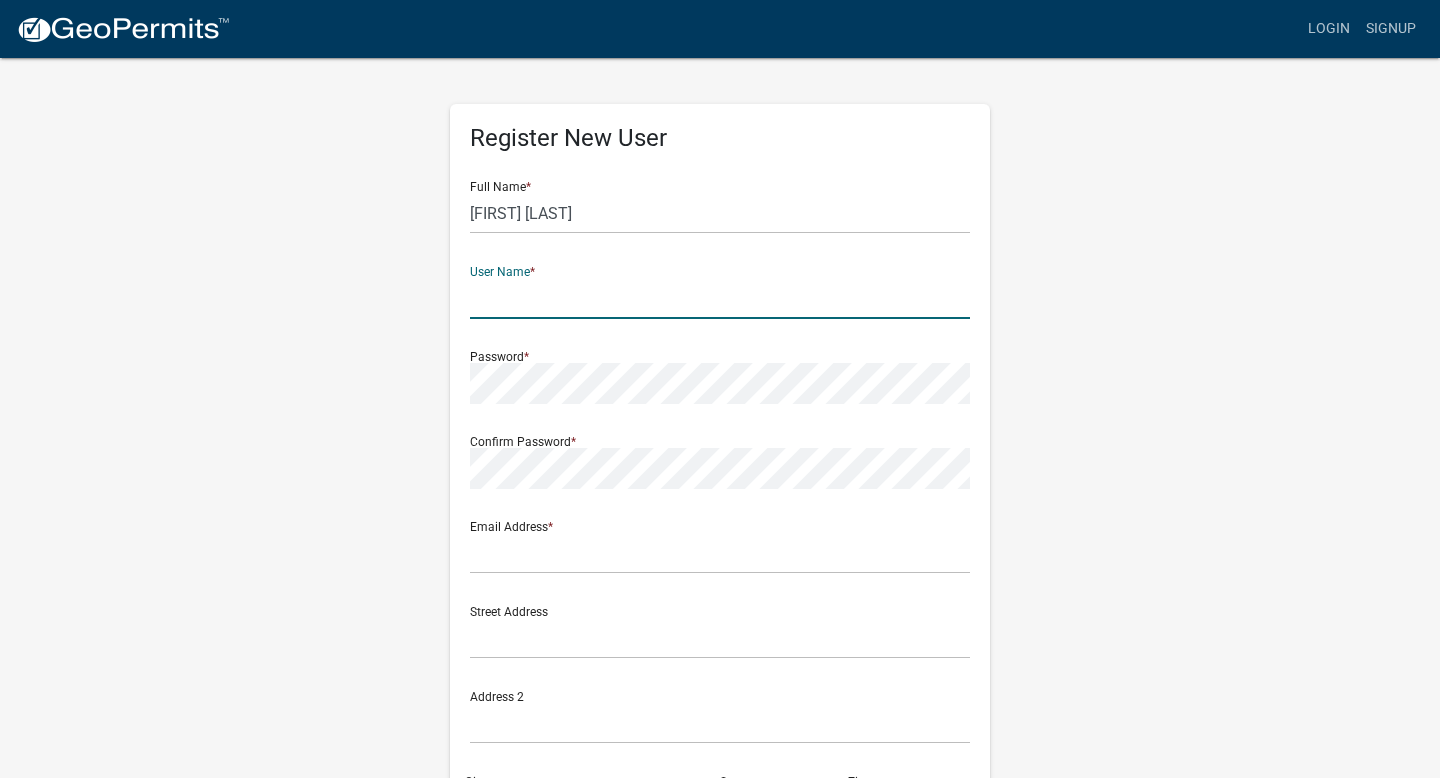 type on "A" 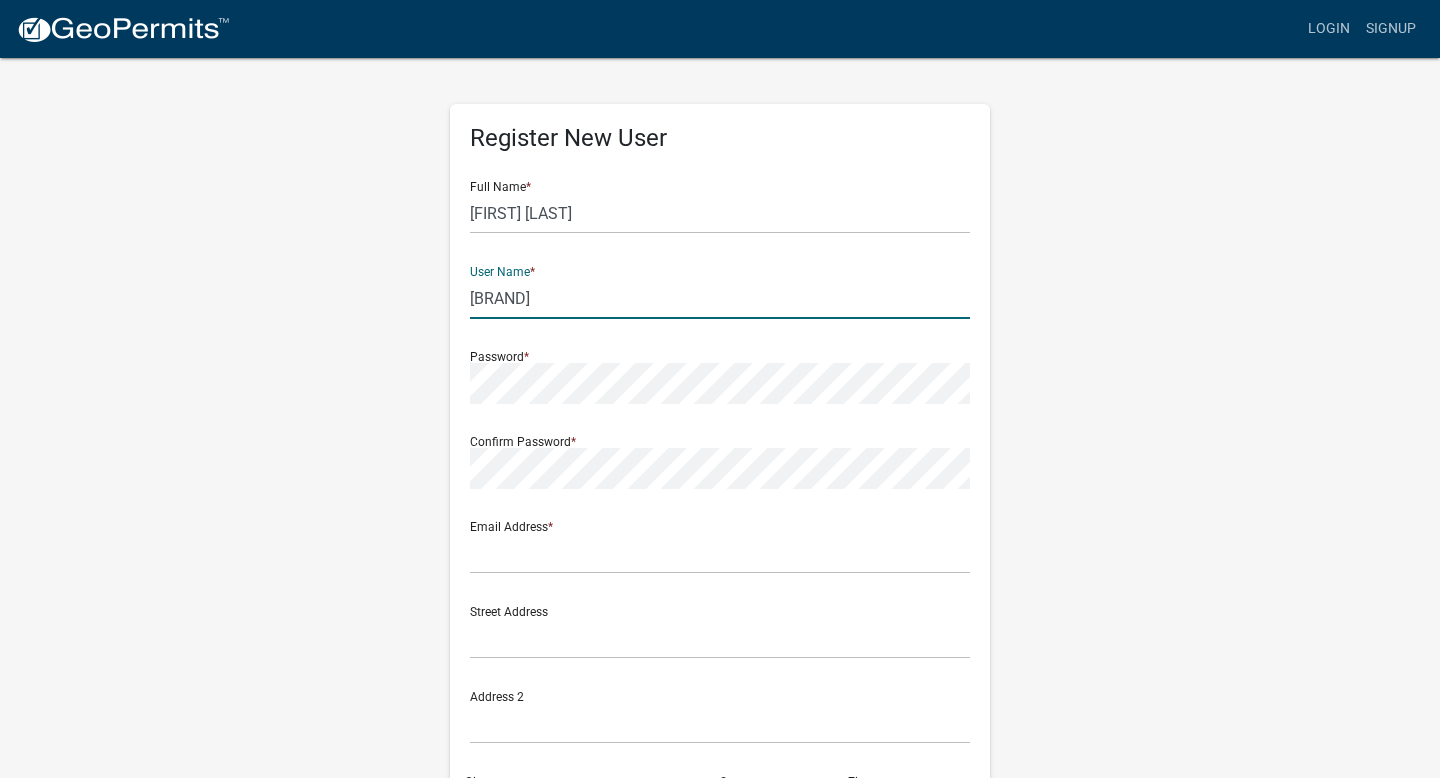 type on "LeeseHome" 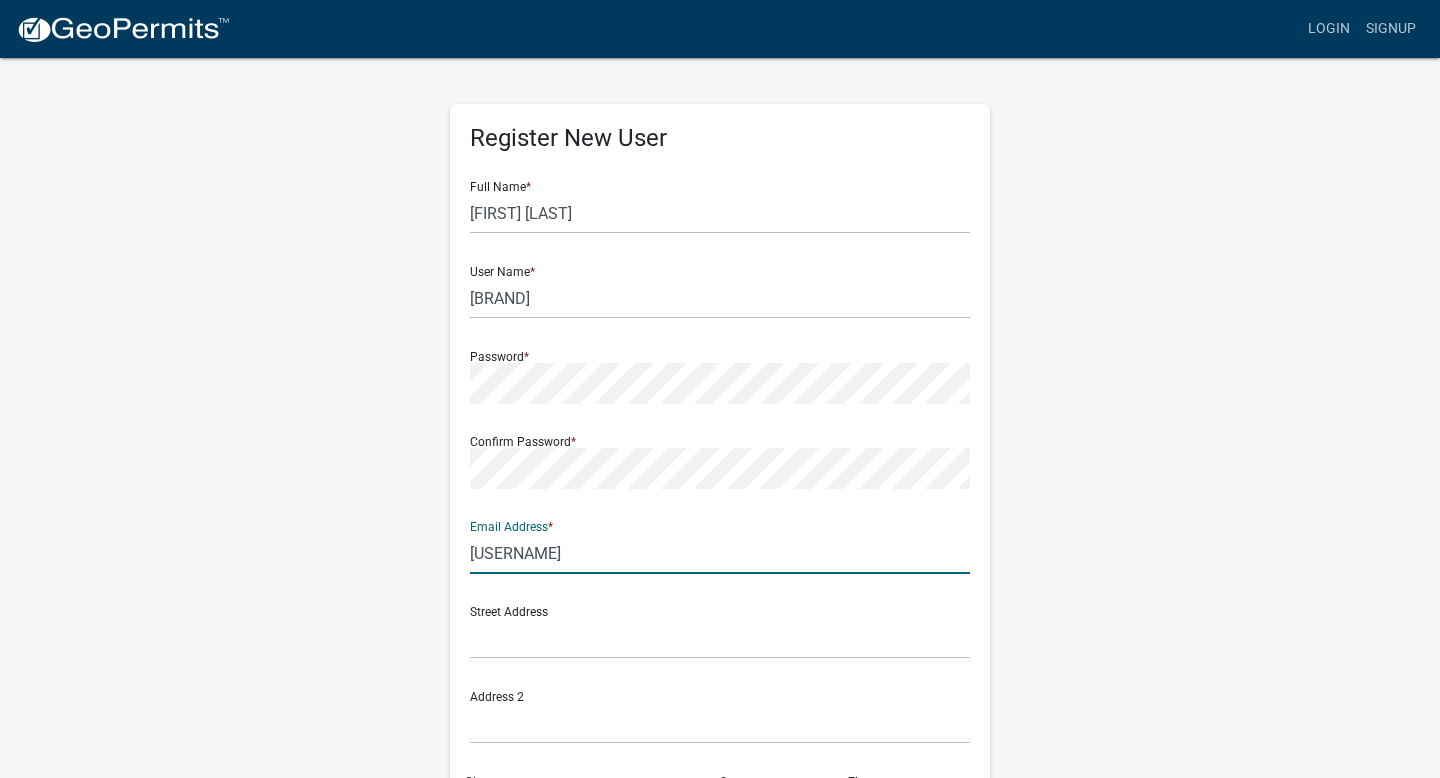 type on "admin@leesehome.com" 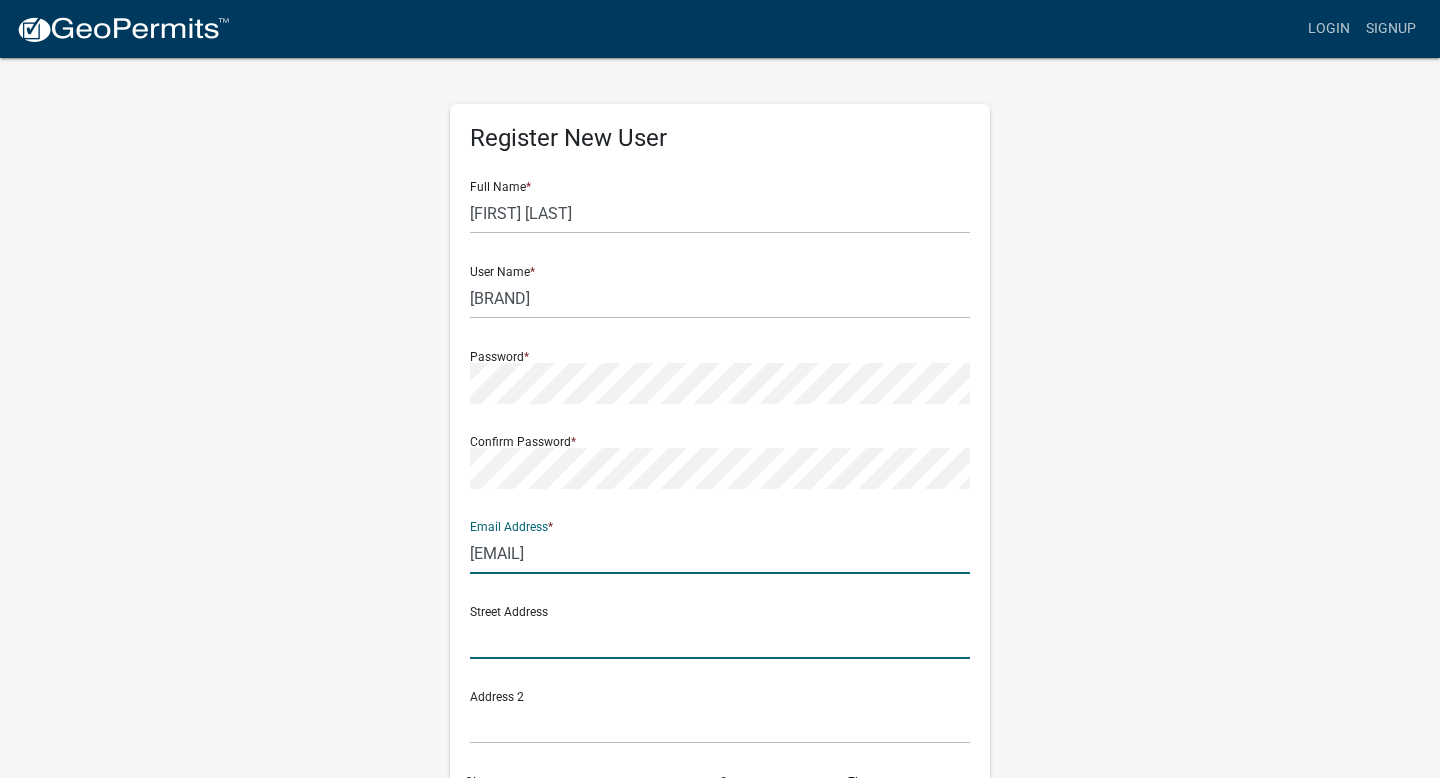type on "[NUMBER] [STREET]" 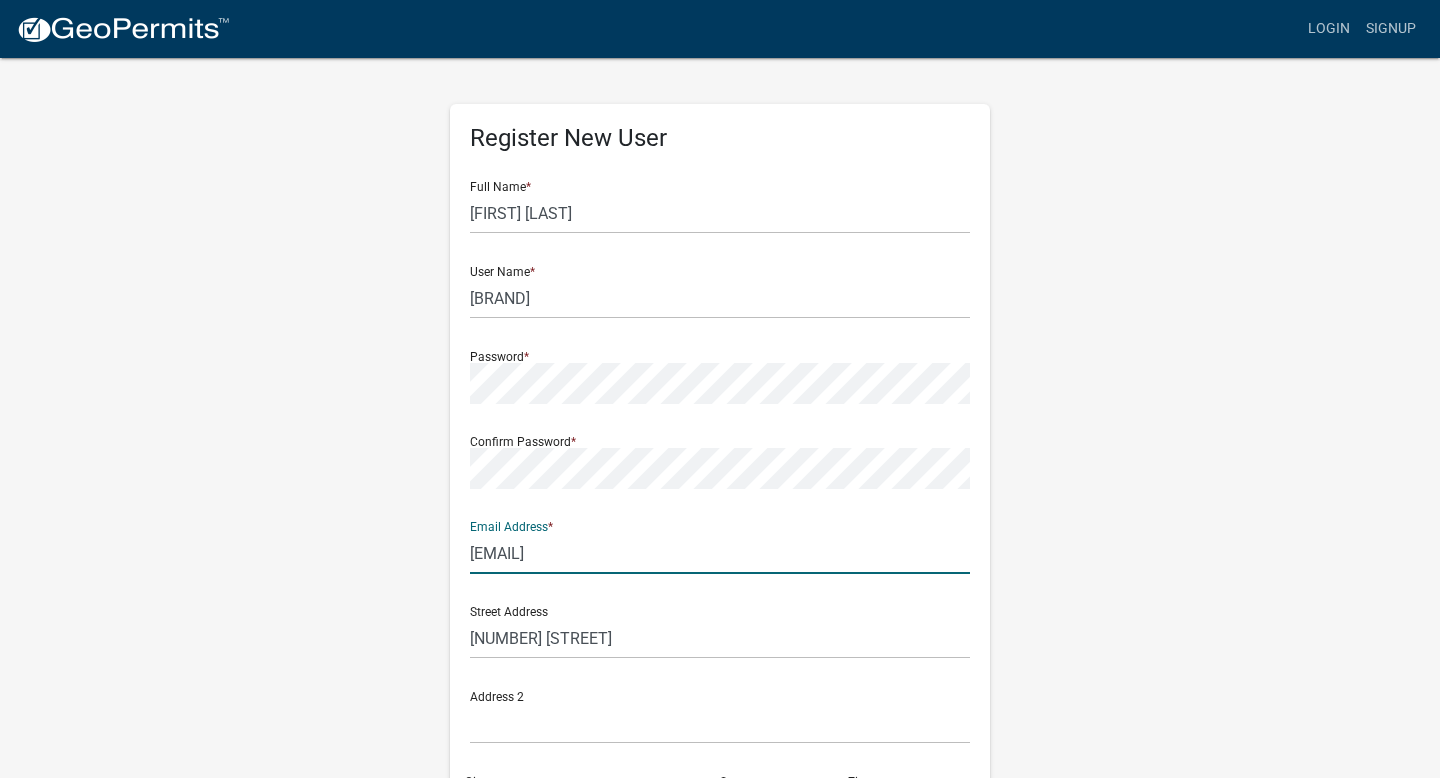 type on "Carrollton" 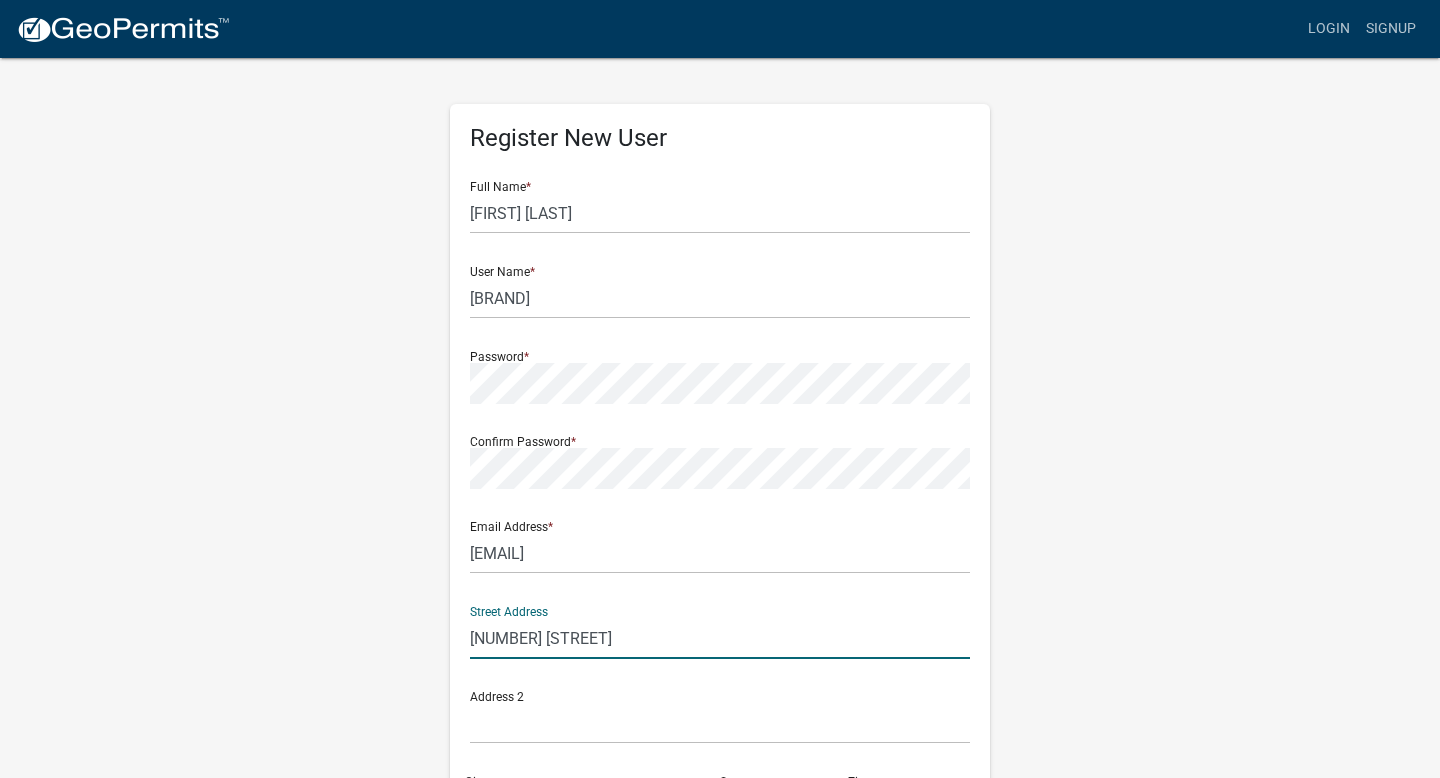 drag, startPoint x: 619, startPoint y: 647, endPoint x: 455, endPoint y: 646, distance: 164.00305 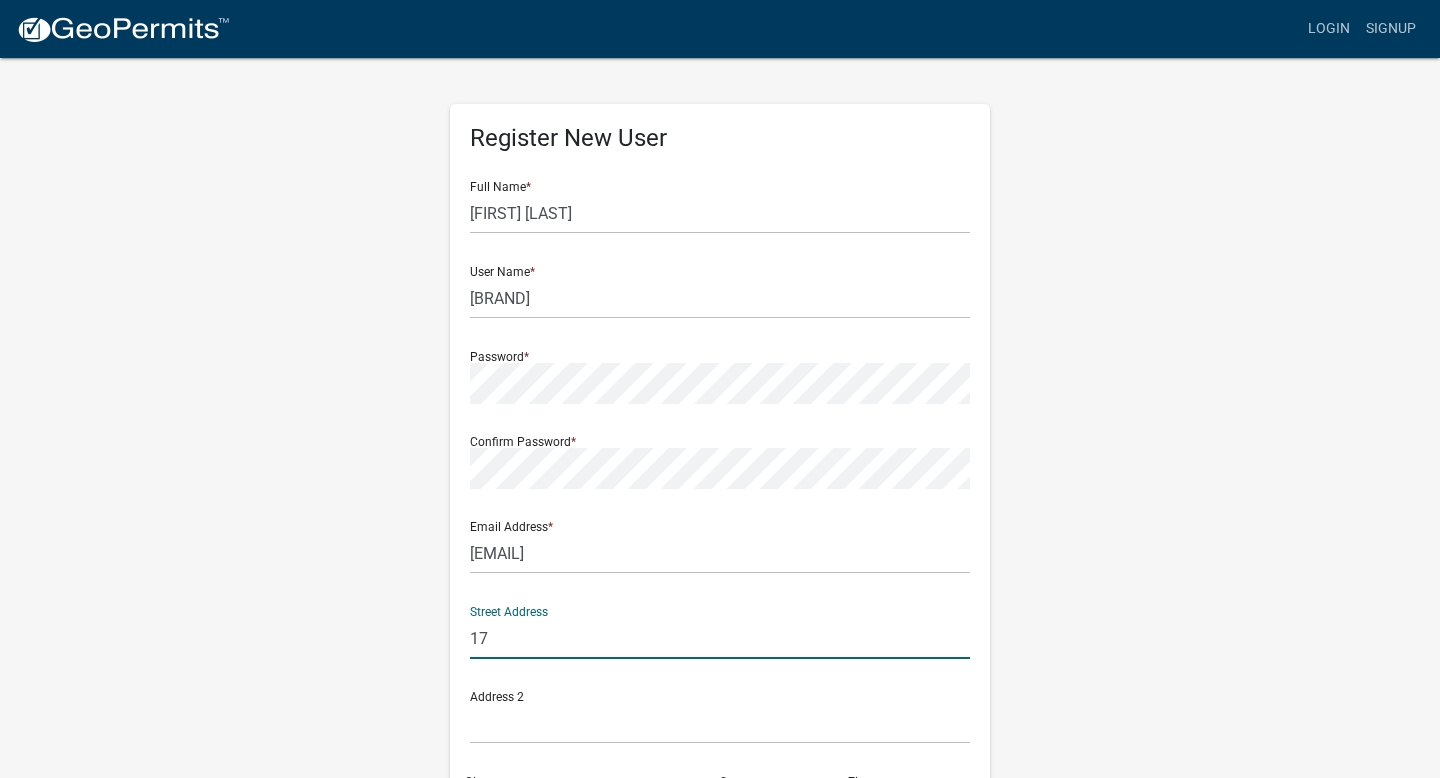 type on "1" 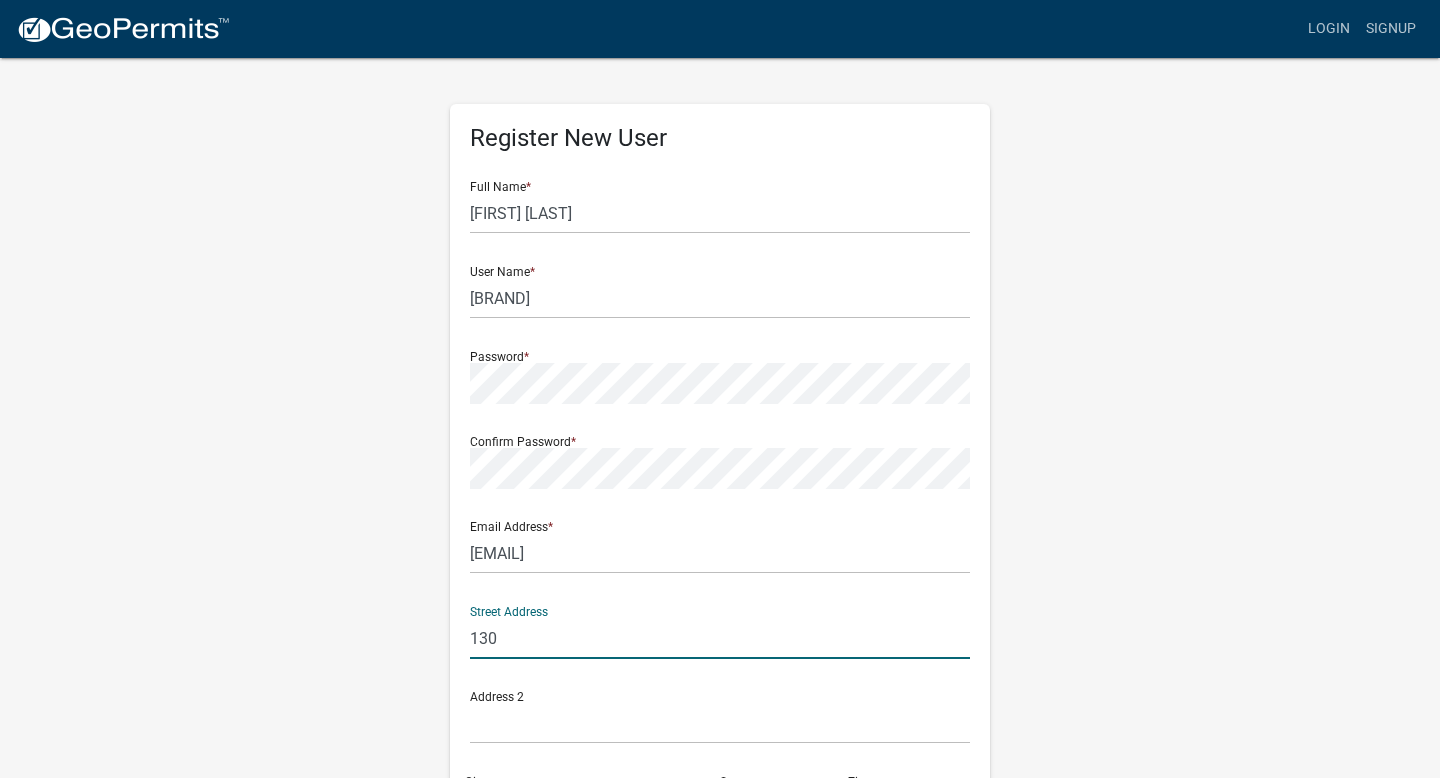 type on "[NUMBER] [STREET]" 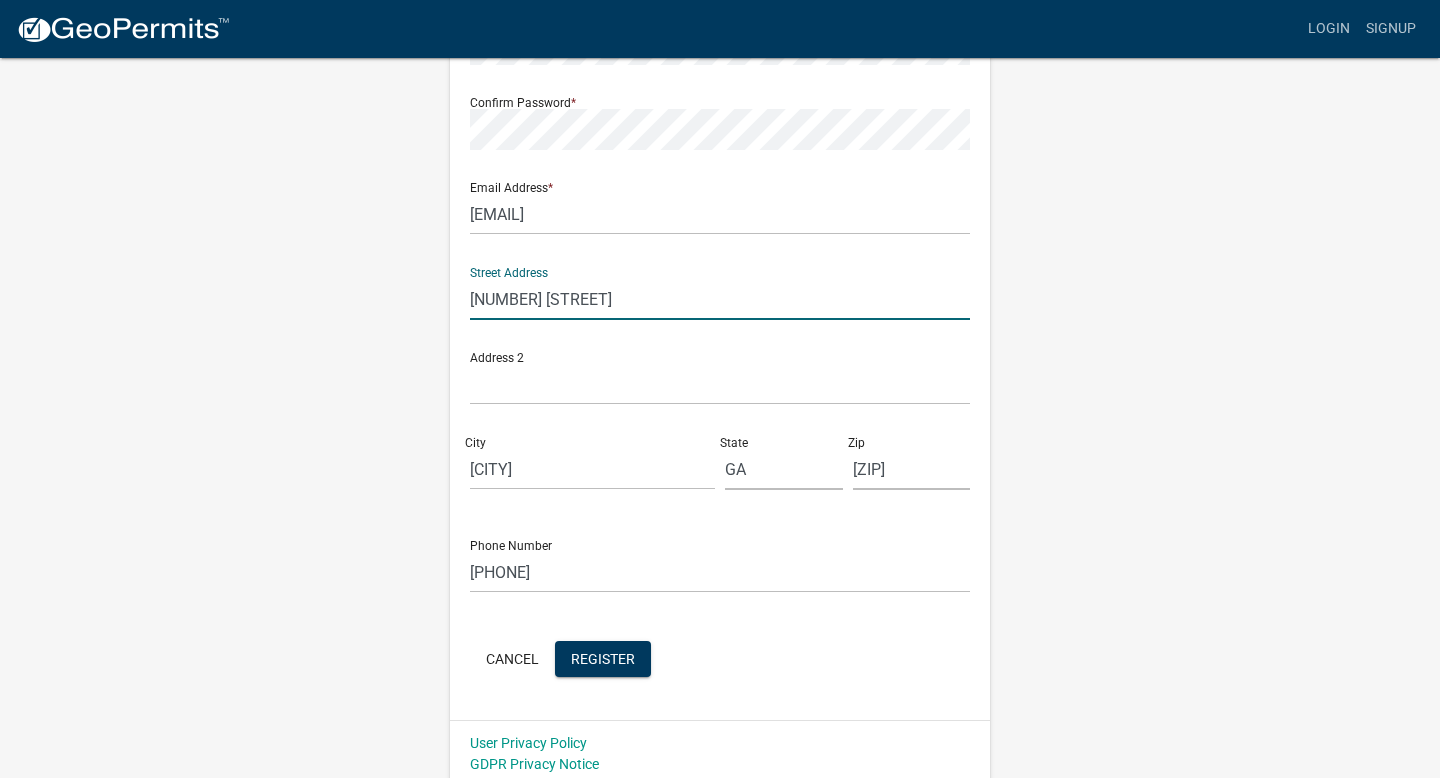 scroll, scrollTop: 348, scrollLeft: 0, axis: vertical 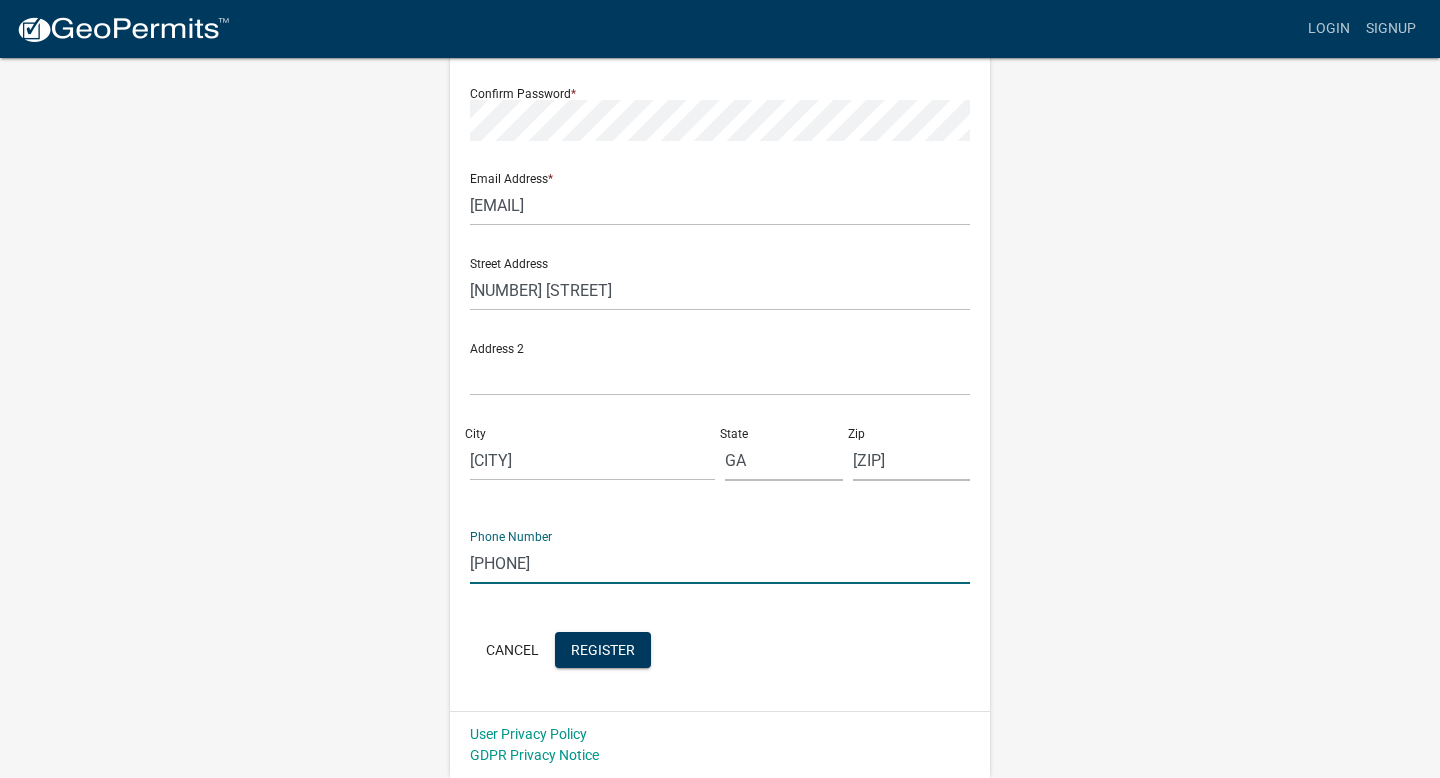 drag, startPoint x: 593, startPoint y: 571, endPoint x: 293, endPoint y: 562, distance: 300.13498 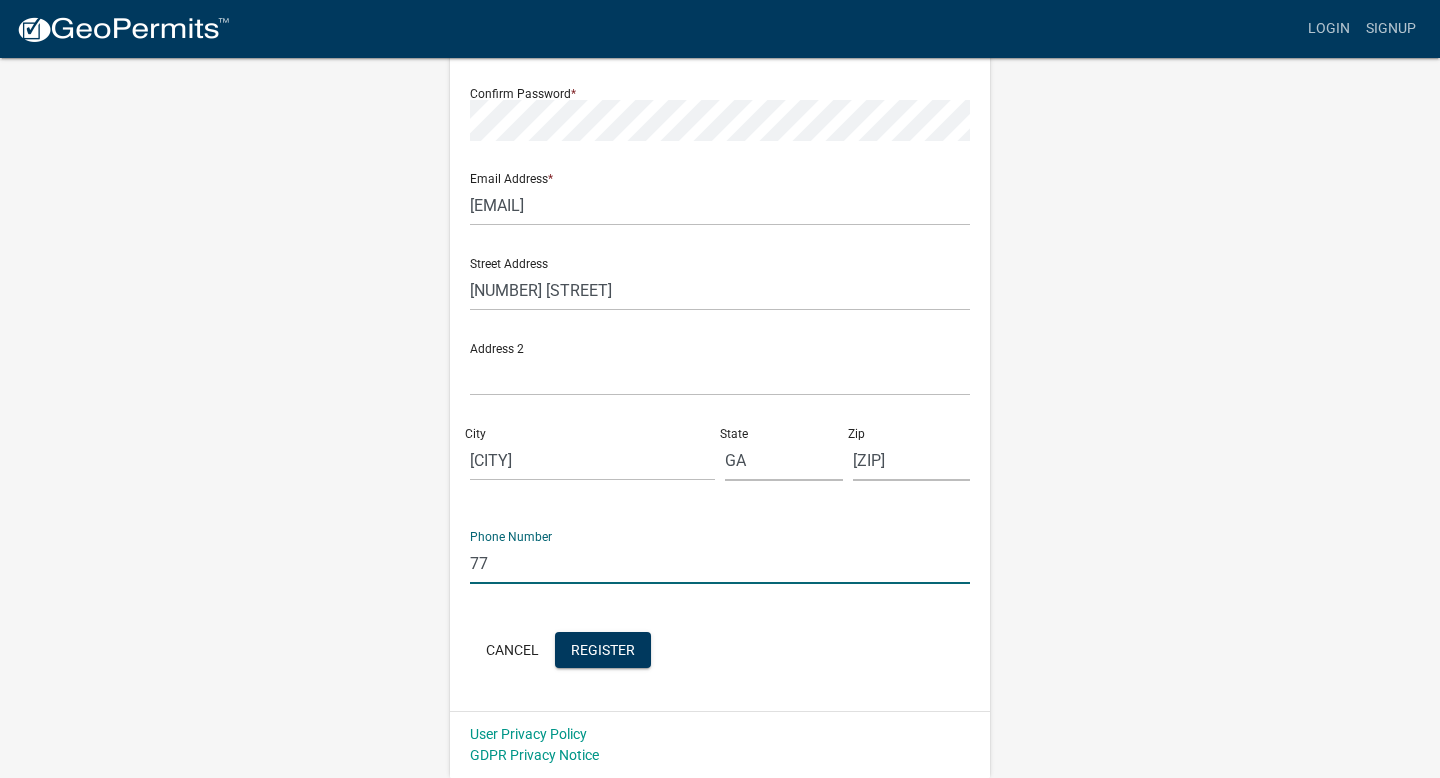 type on "7" 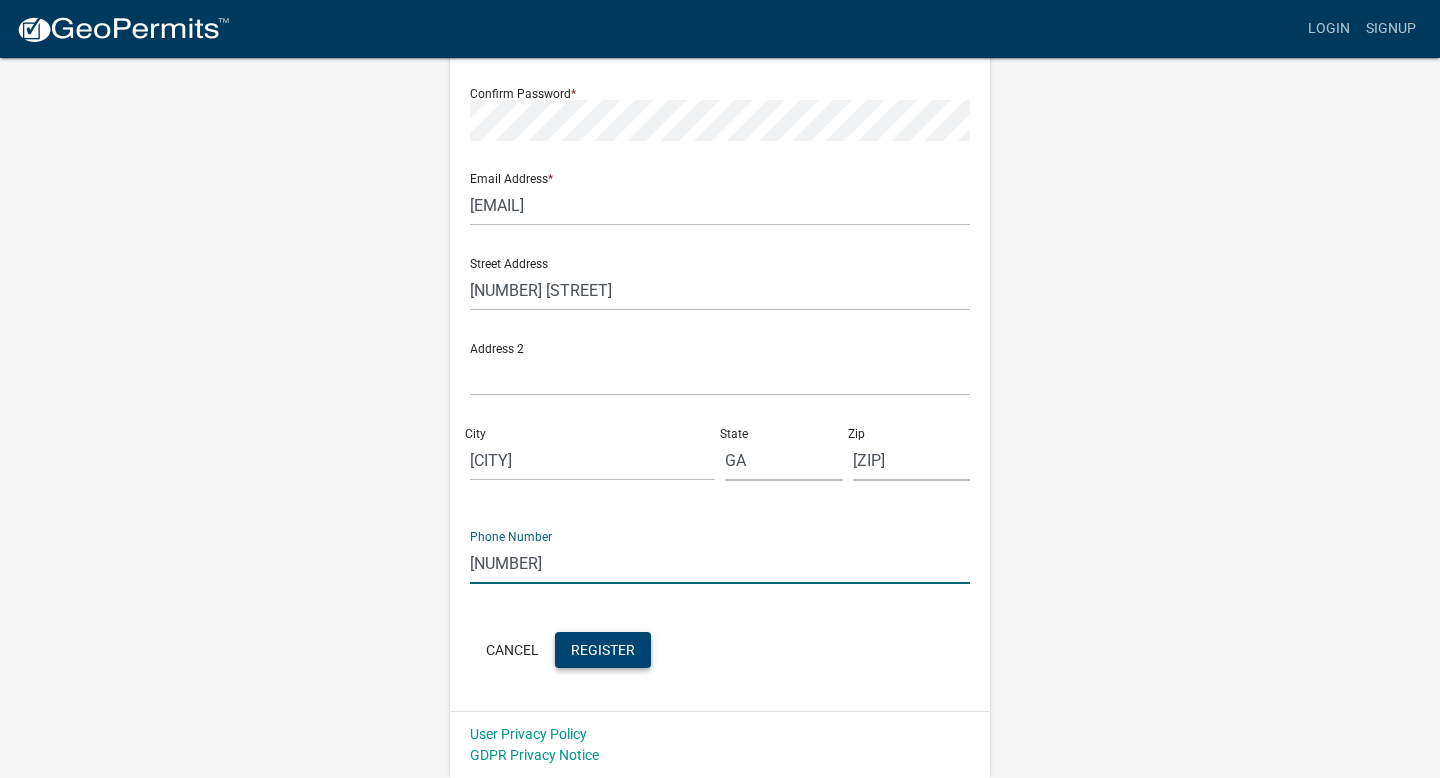 type on "4049978490" 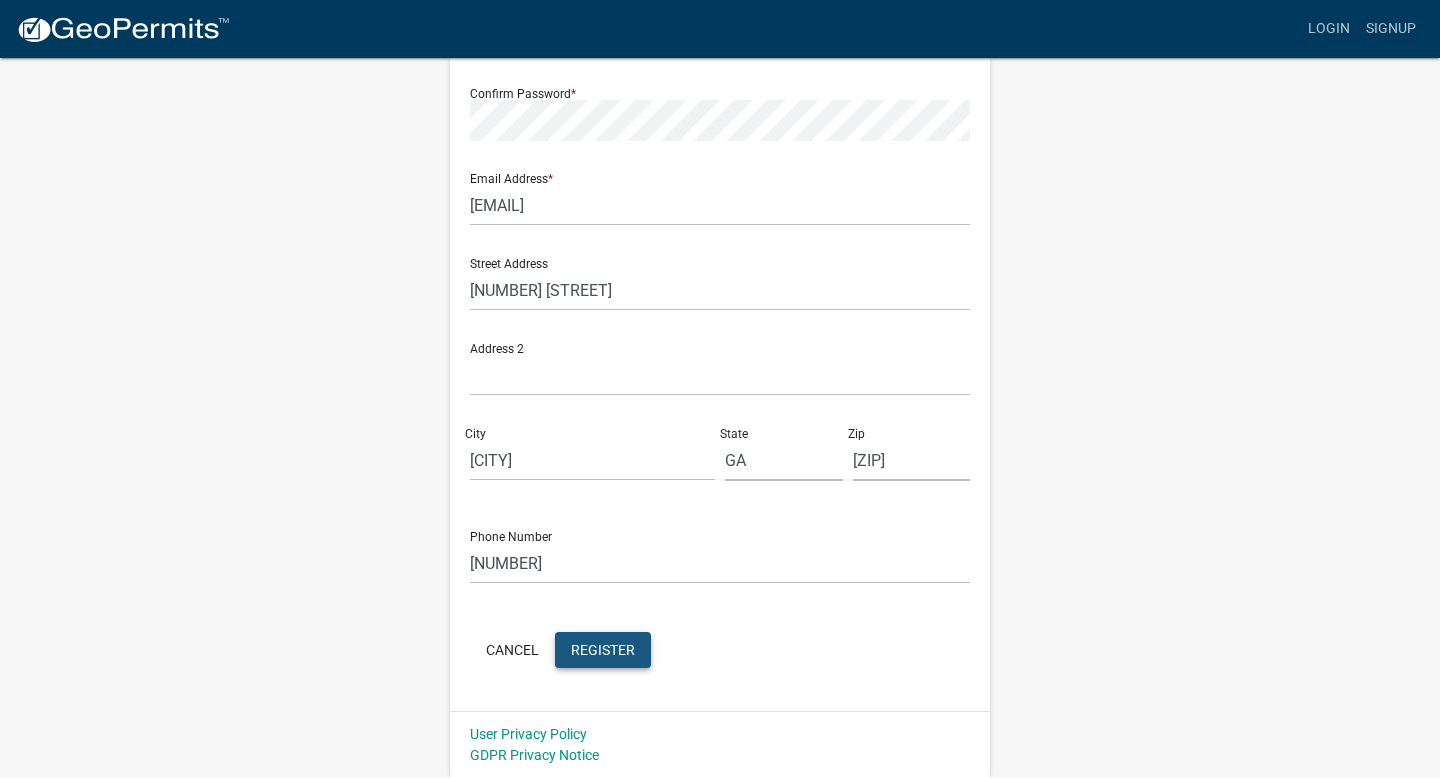 click on "Register" 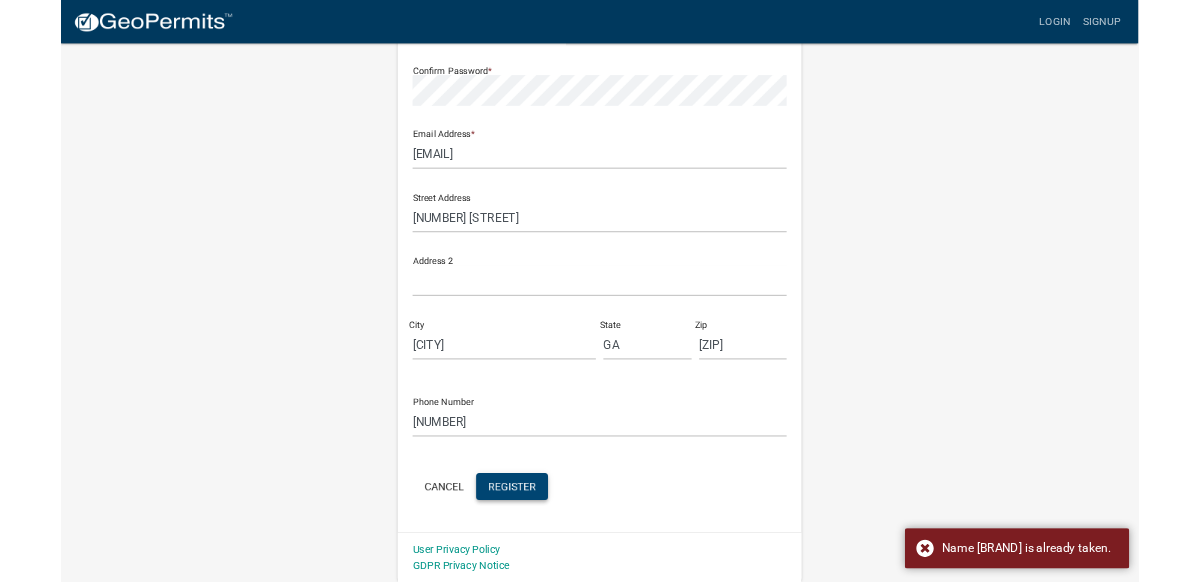 scroll, scrollTop: 0, scrollLeft: 0, axis: both 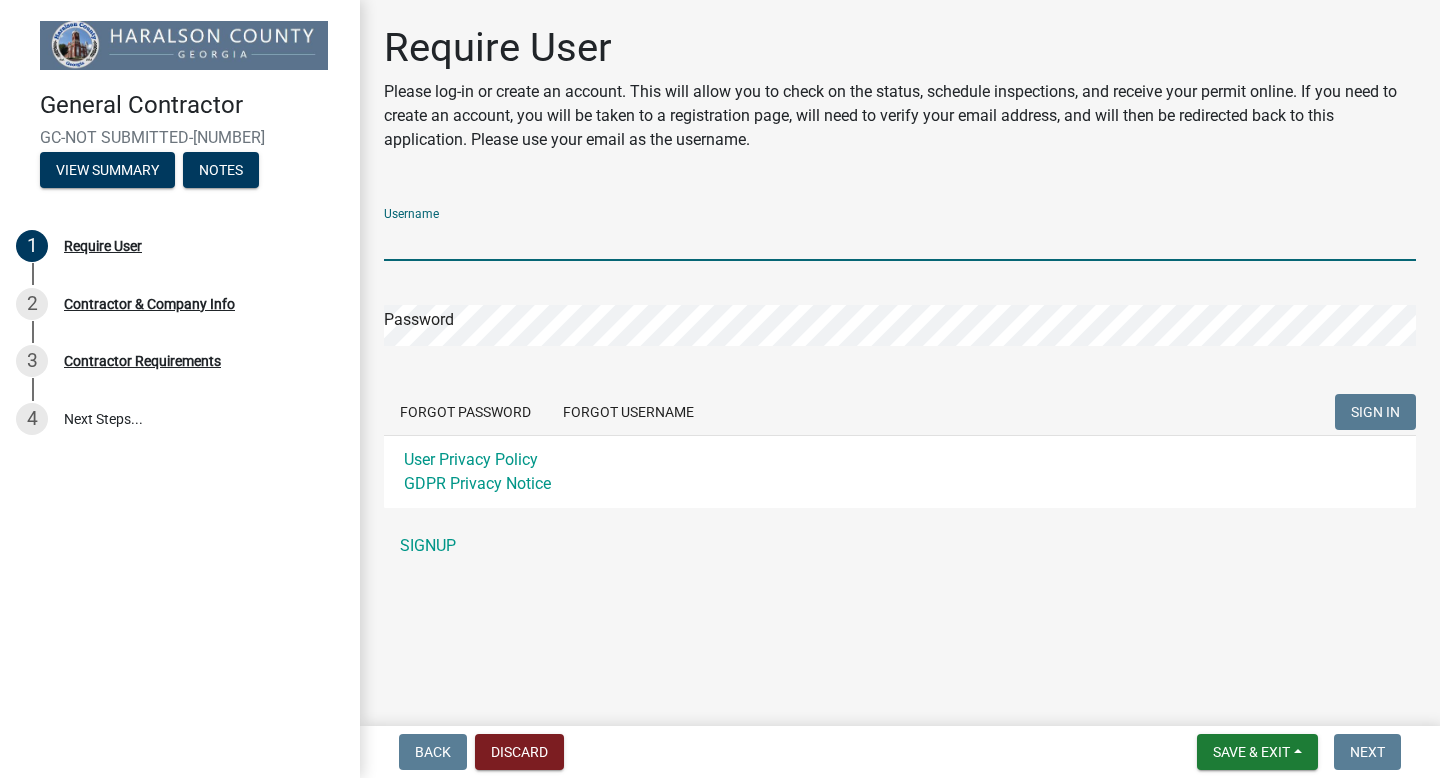 click on "Username" at bounding box center (900, 240) 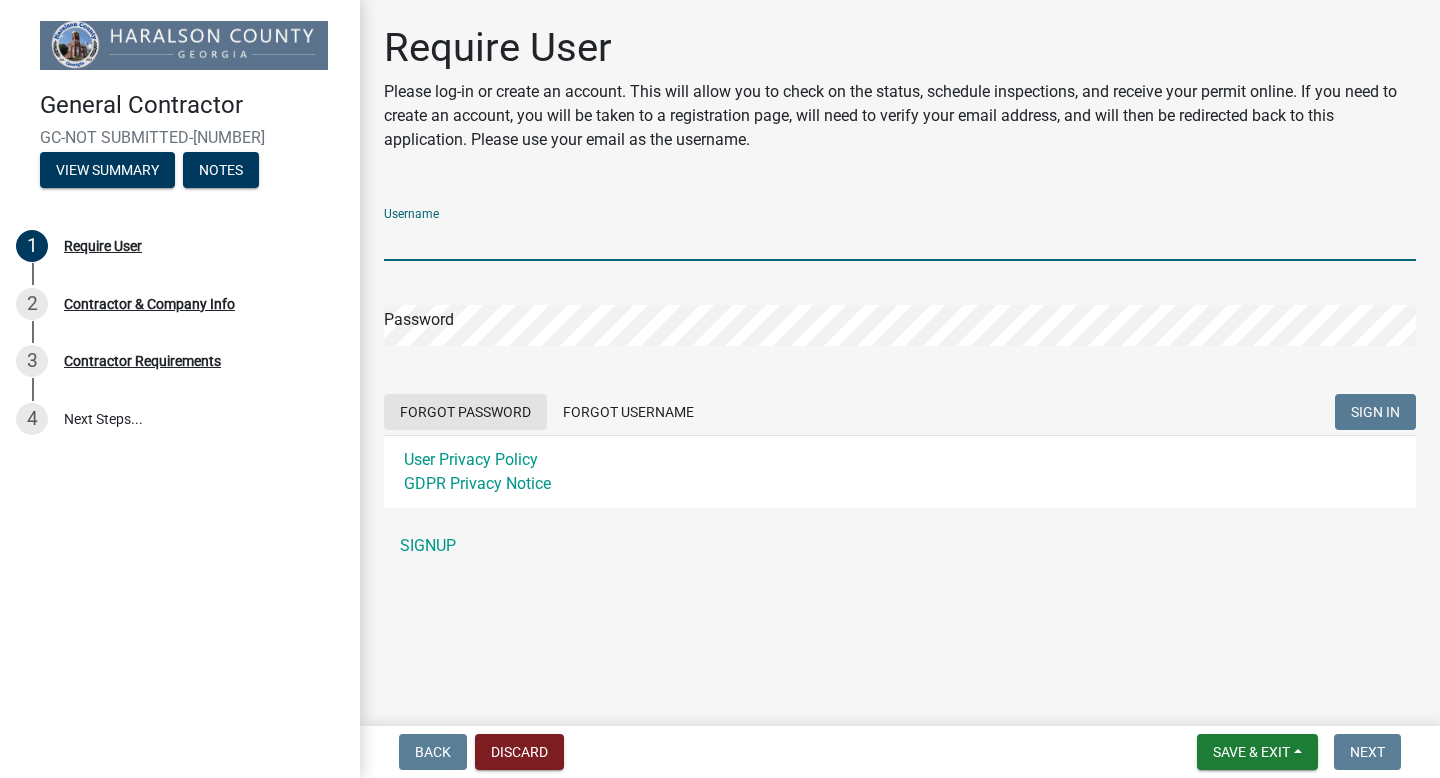 click on "Username Password  Forgot Password   Forgot Username  SIGN IN User Privacy Policy GDPR Privacy Notice" 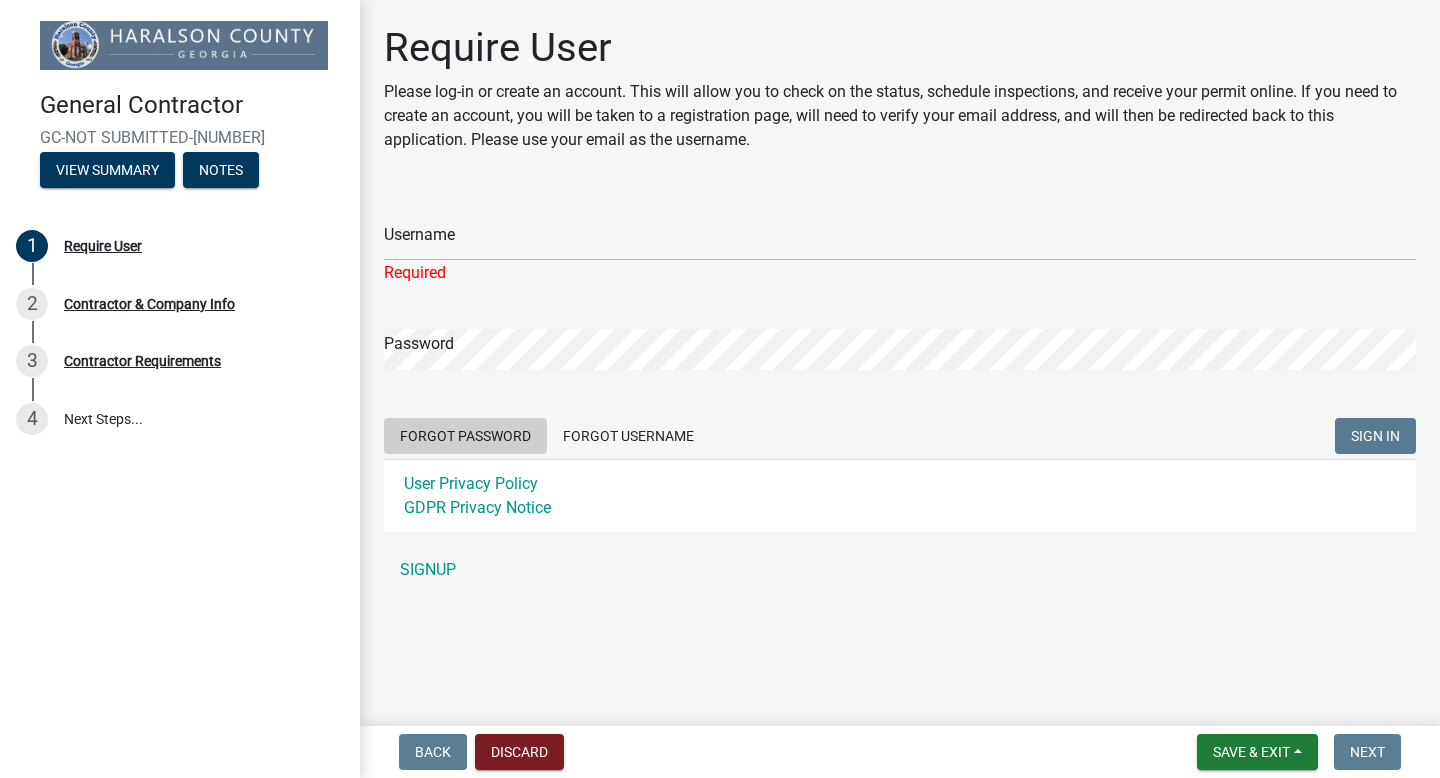 click on "Forgot Password" 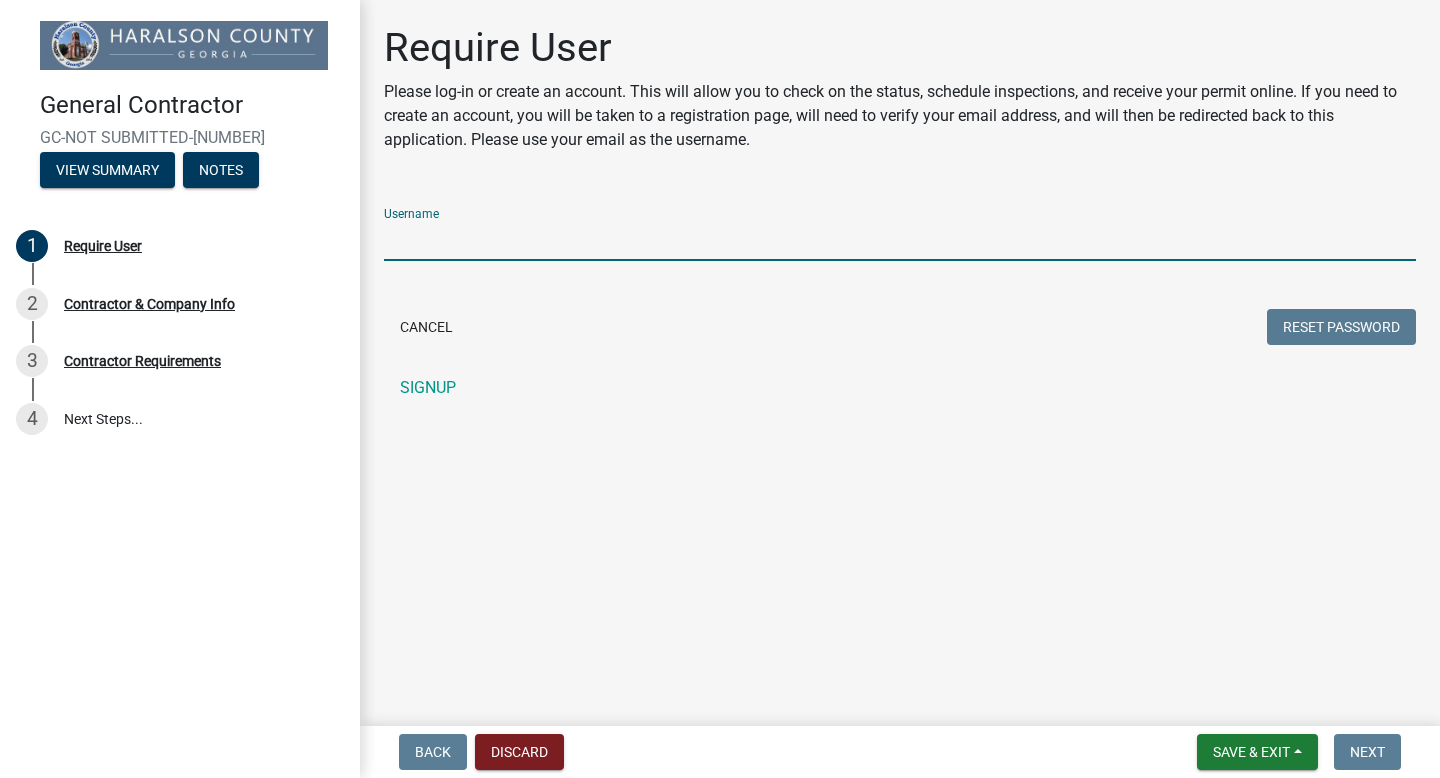 click on "Username" at bounding box center (900, 240) 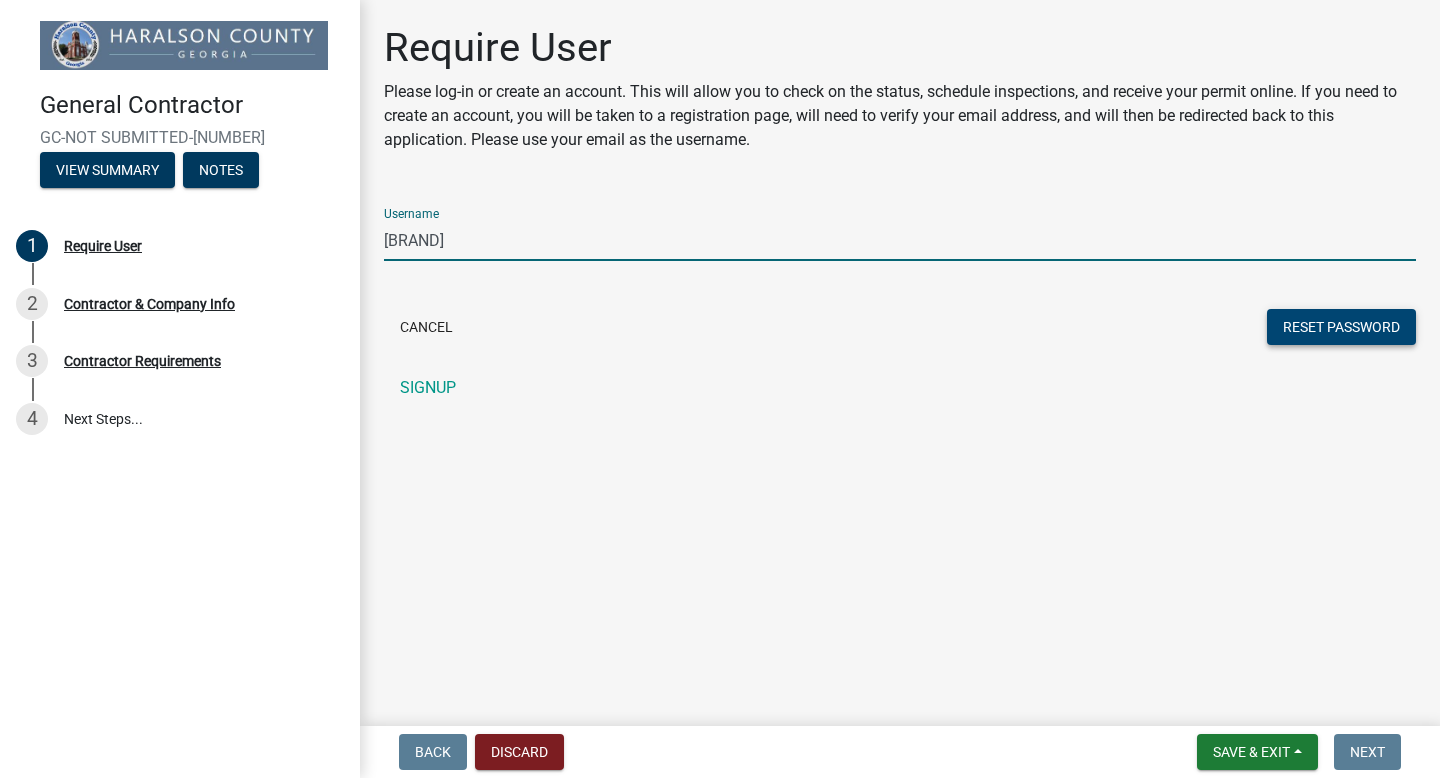 type on "LeeseHome" 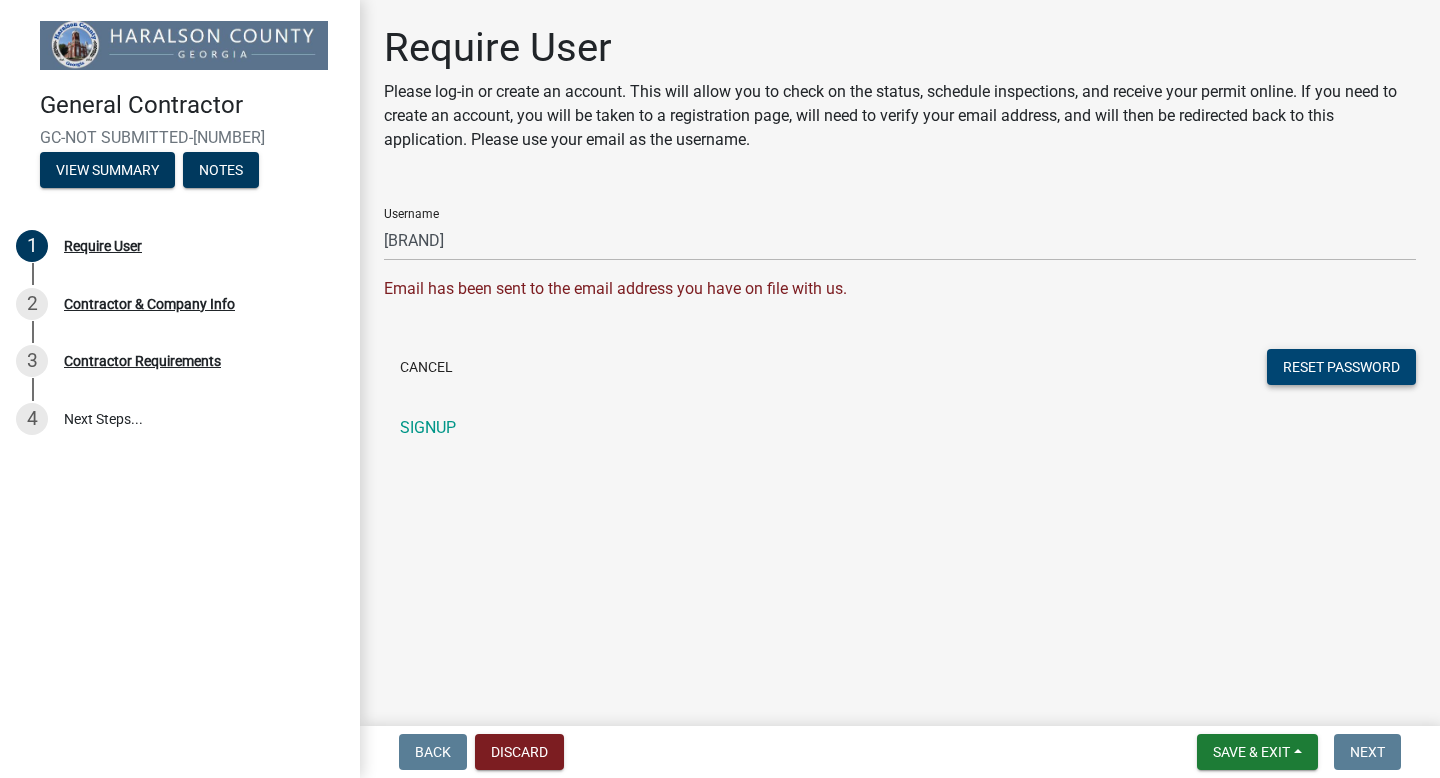 type 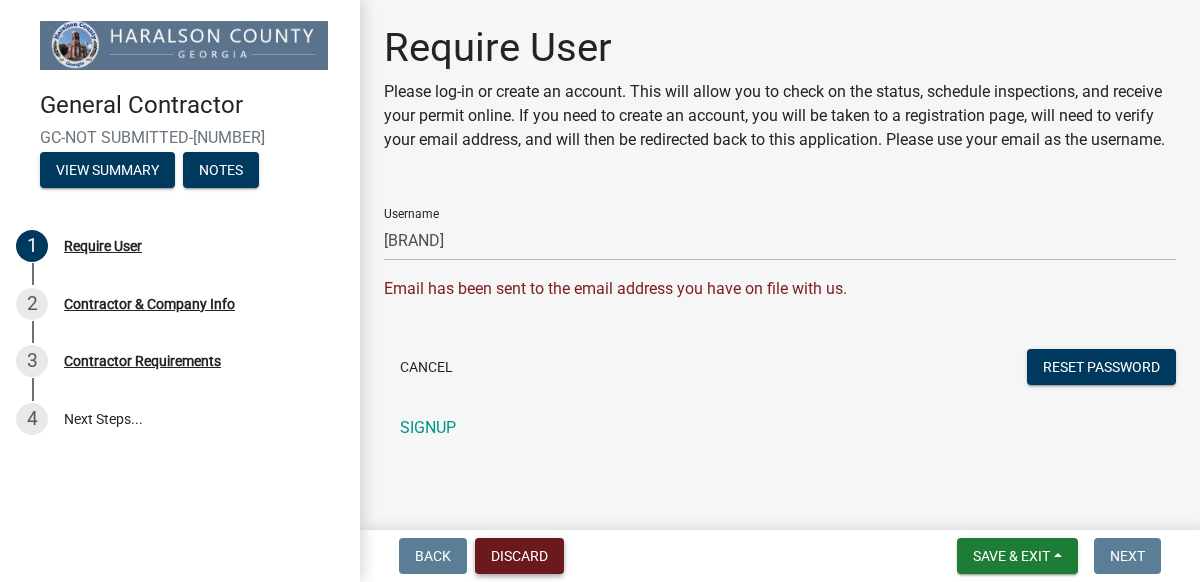 click on "Discard" at bounding box center (519, 556) 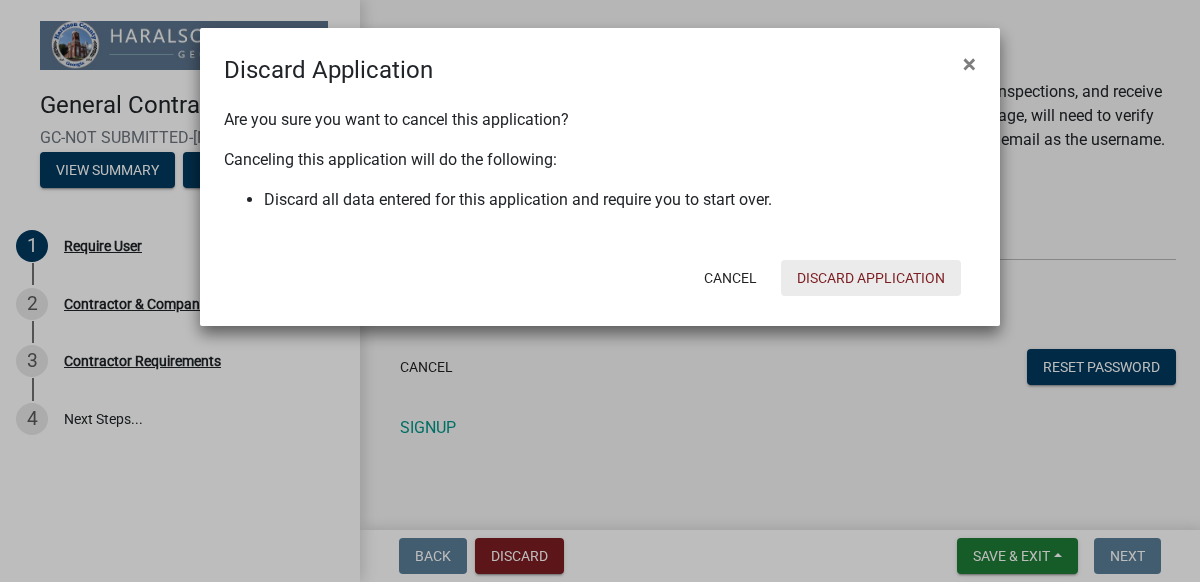 click on "Discard Application" 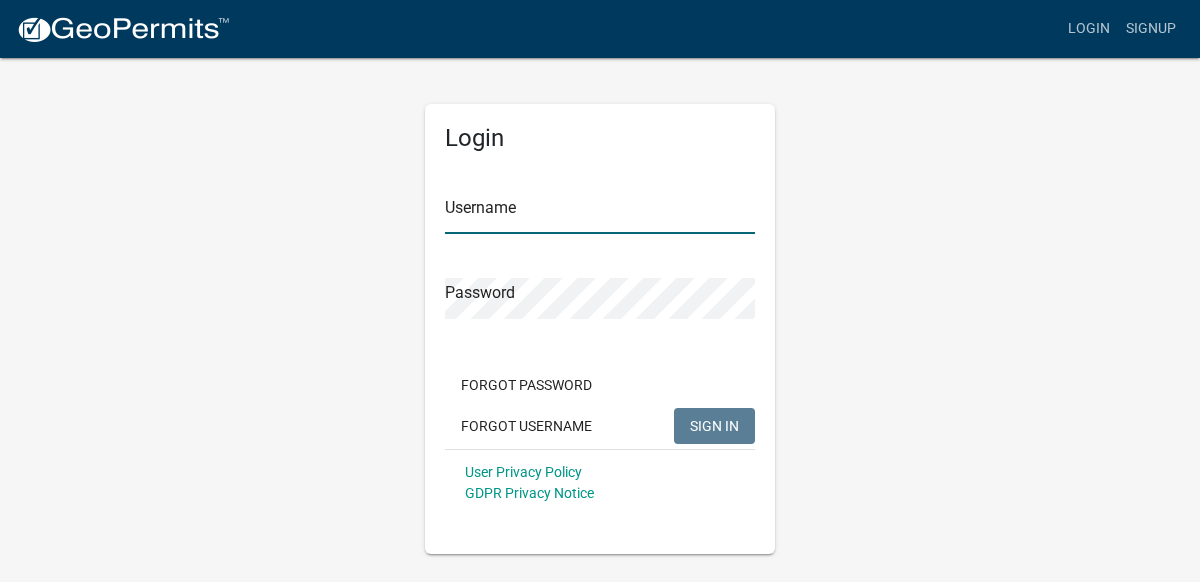 click on "Username" at bounding box center (600, 213) 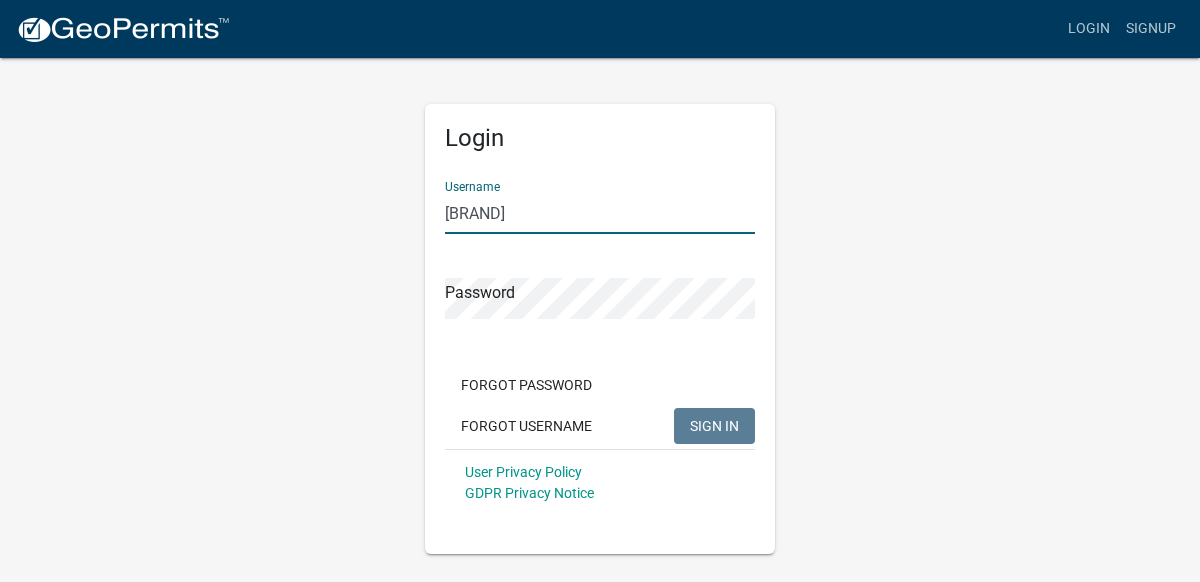 type on "LeeseHome" 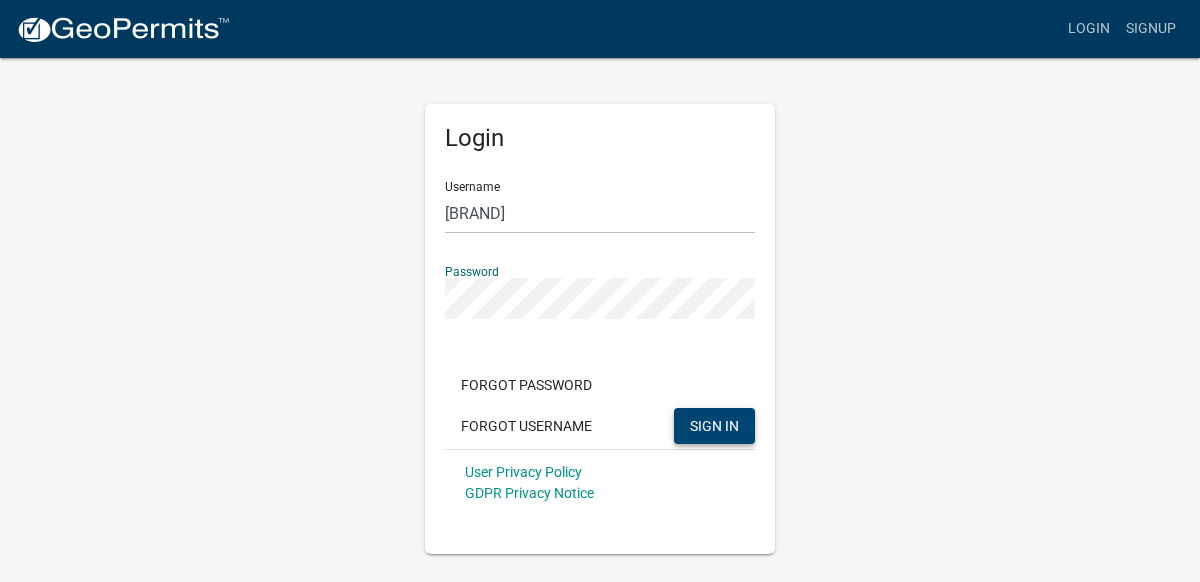 click on "SIGN IN" 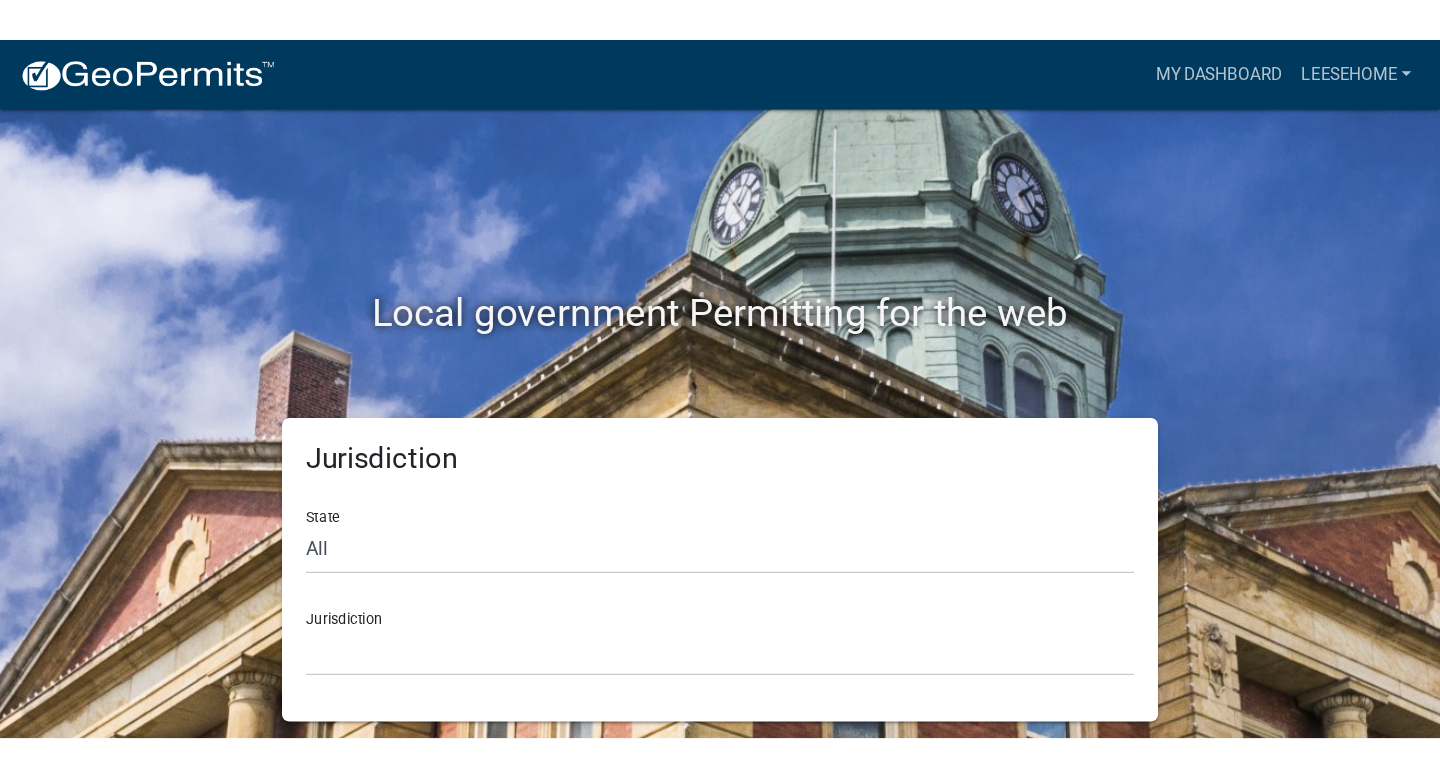 scroll, scrollTop: 0, scrollLeft: 0, axis: both 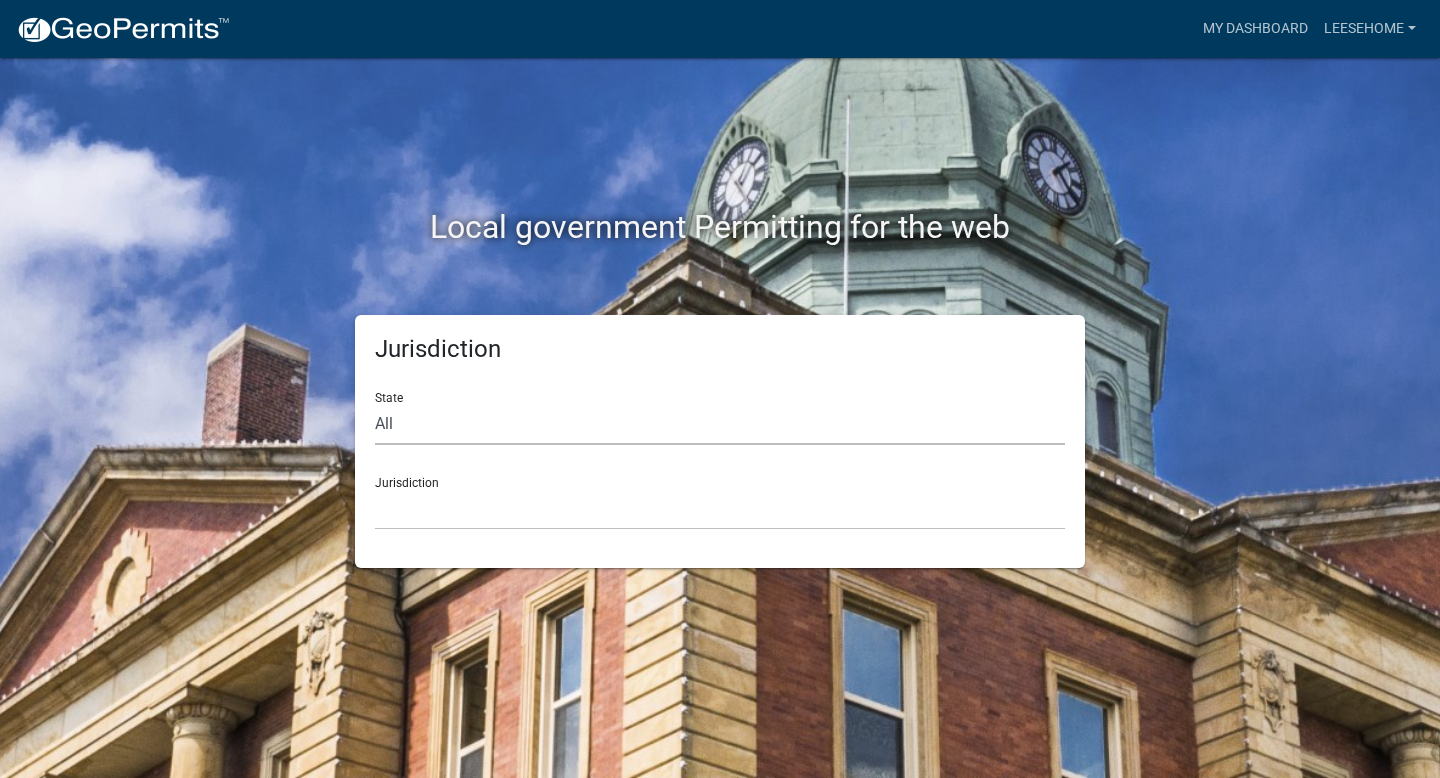 click on "All  Colorado   Georgia   Indiana   Iowa   Kansas   Minnesota   Ohio   South Carolina   Wisconsin" 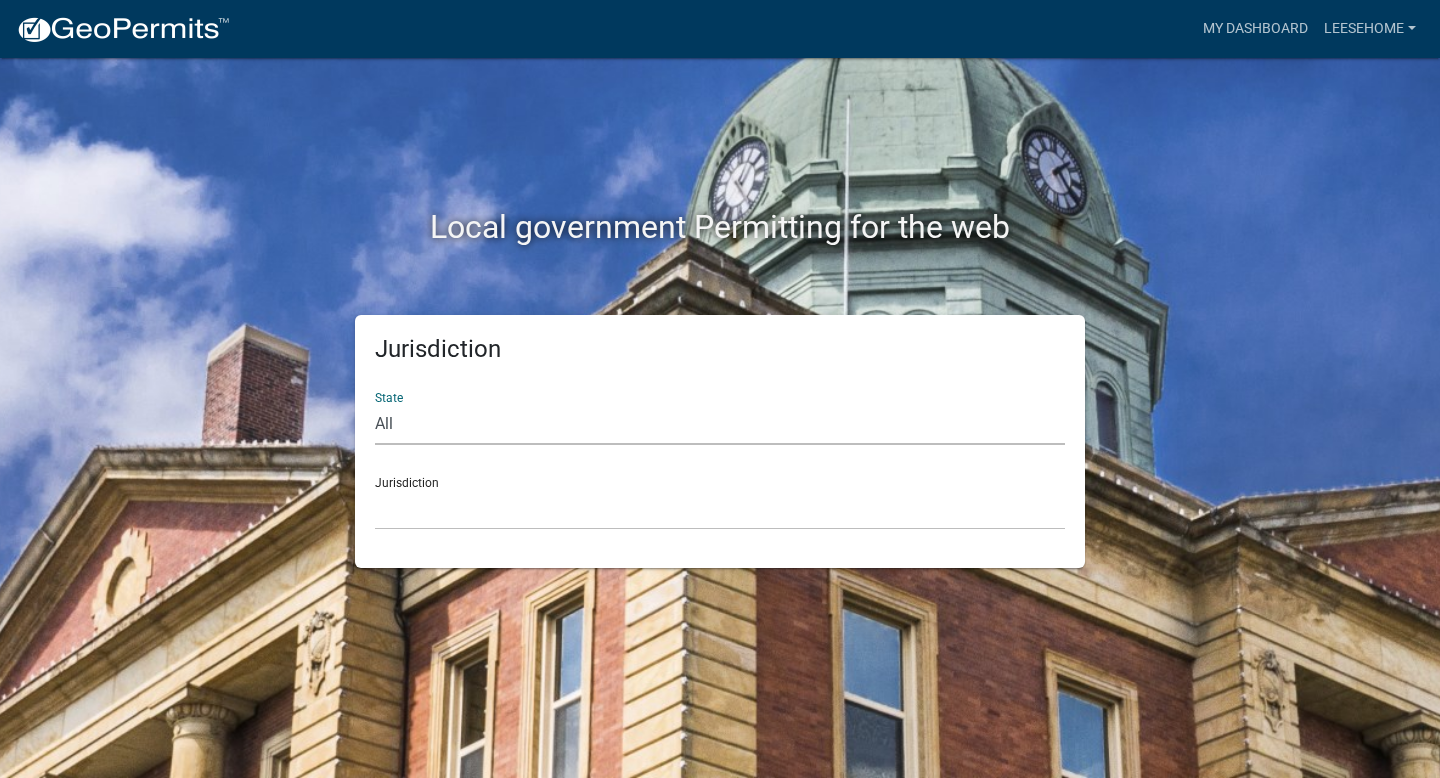 select on "Georgia" 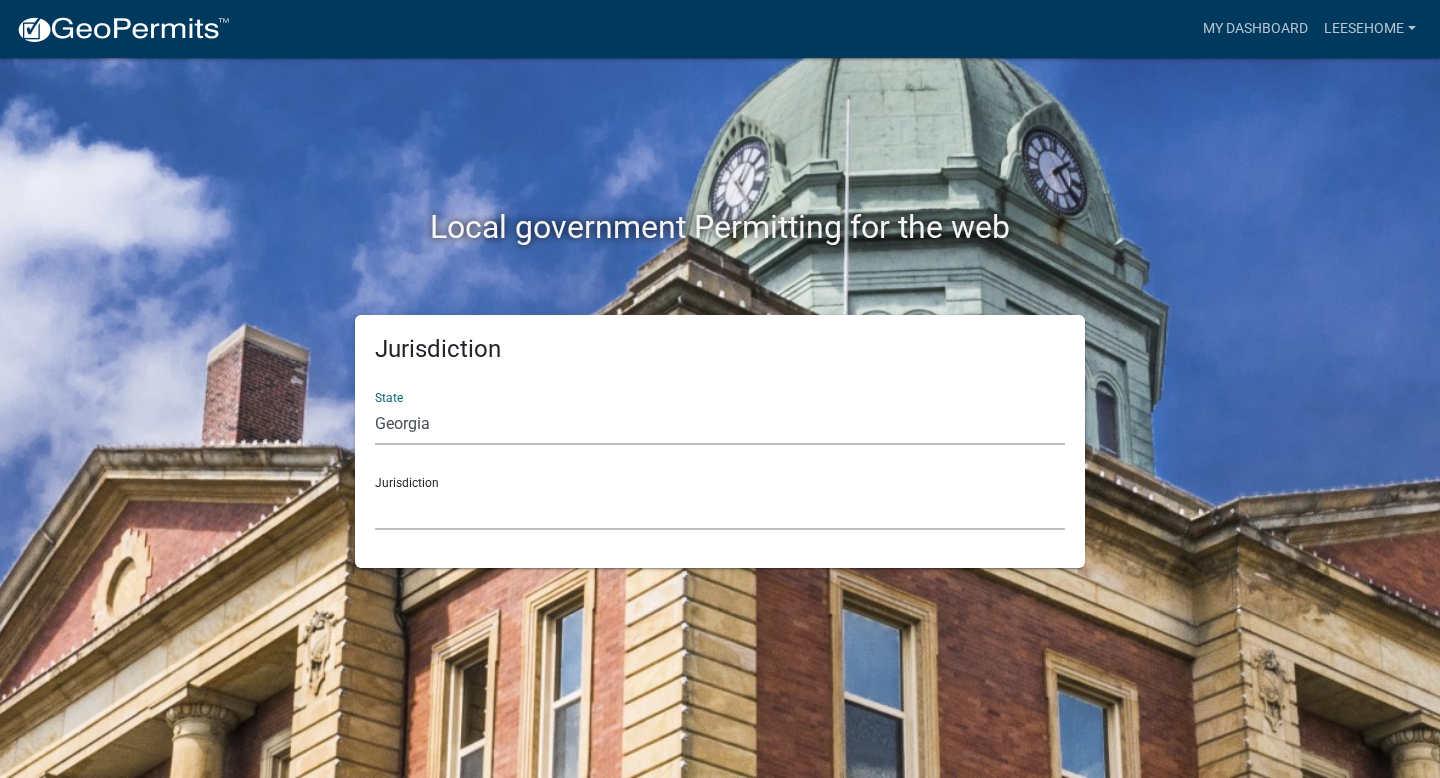 click on "City of Bainbridge, Georgia Cook County, Georgia Crawford County, Georgia Gilmer County, Georgia Haralson County, Georgia Jasper County, Georgia Madison County, Georgia Putnam County, Georgia Talbot County, Georgia Troup County, Georgia" 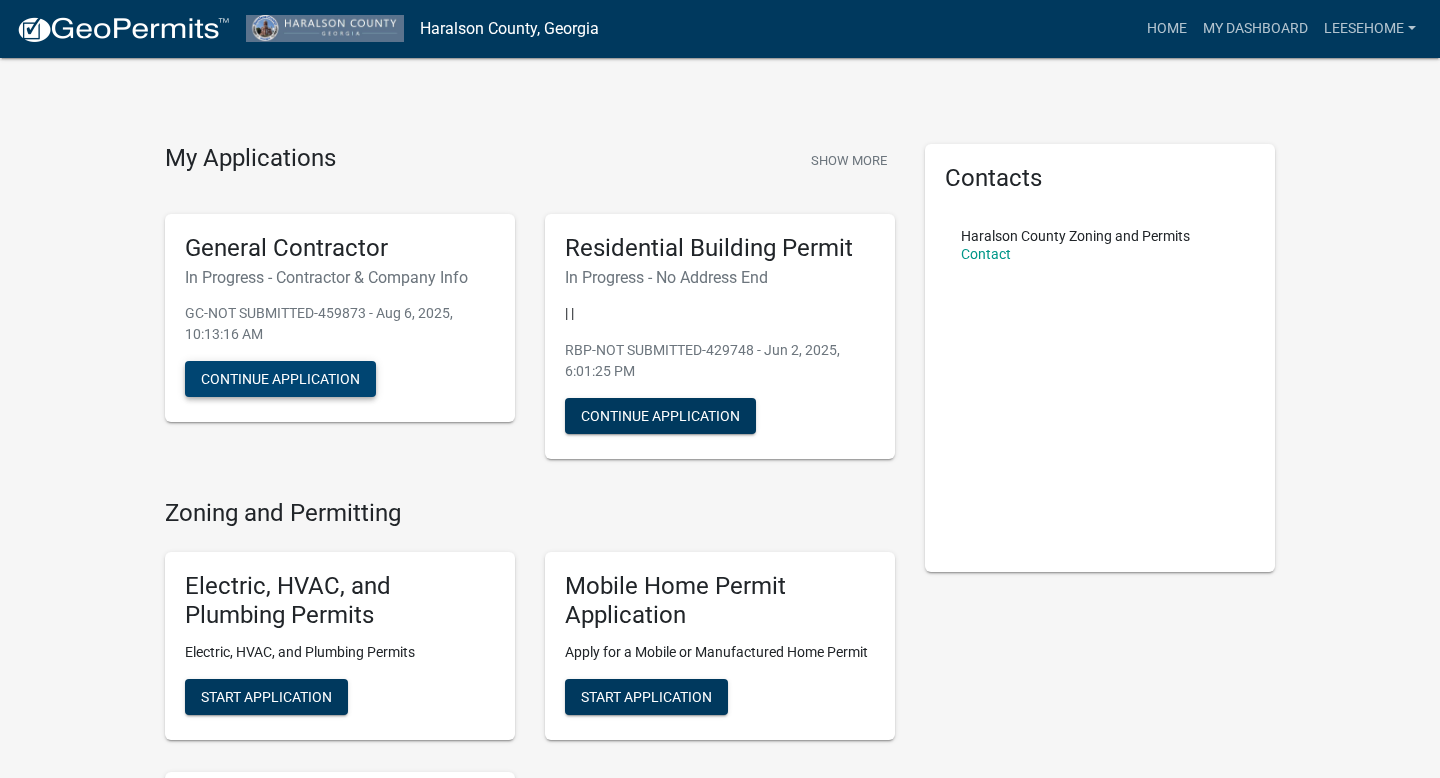 click on "Continue Application" 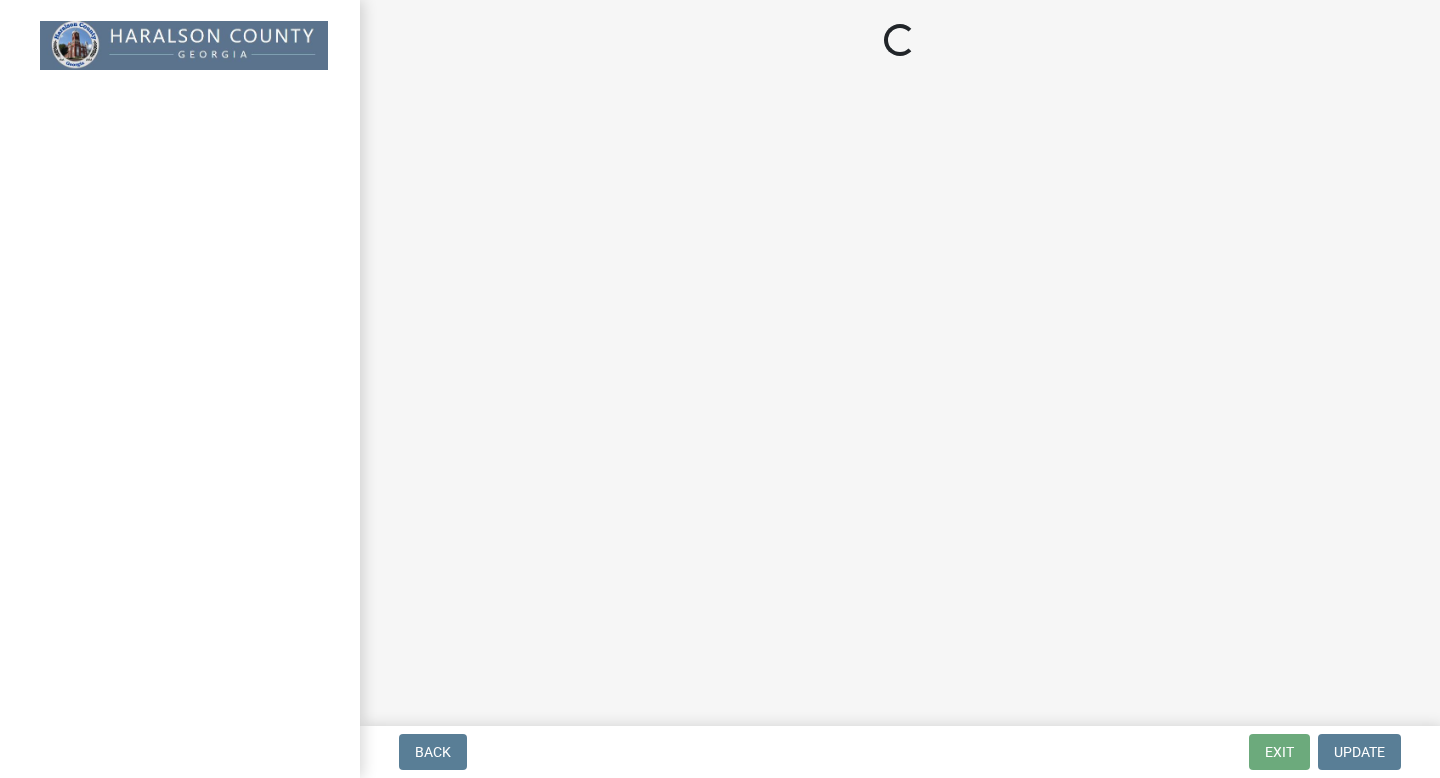 select on "GA" 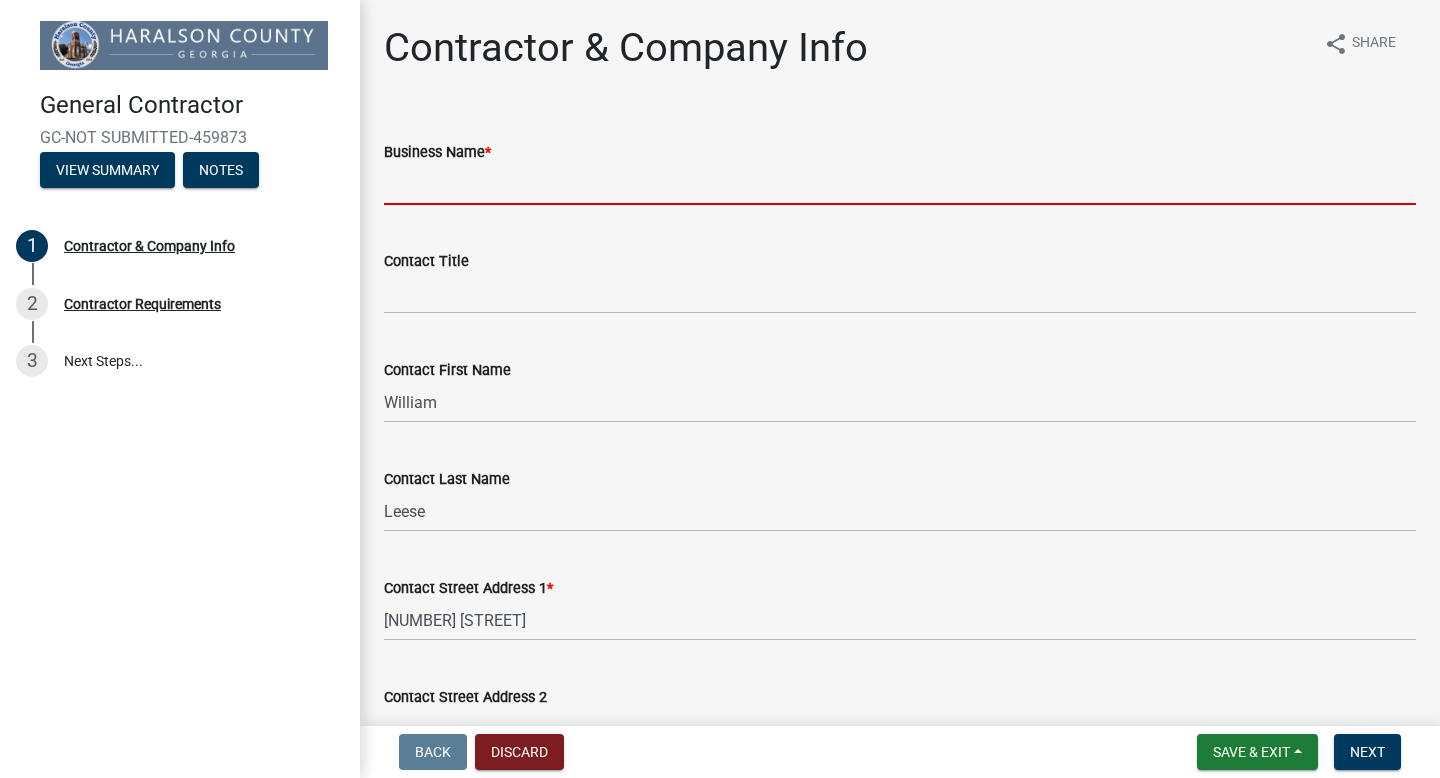 click on "Business Name  *" at bounding box center (900, 184) 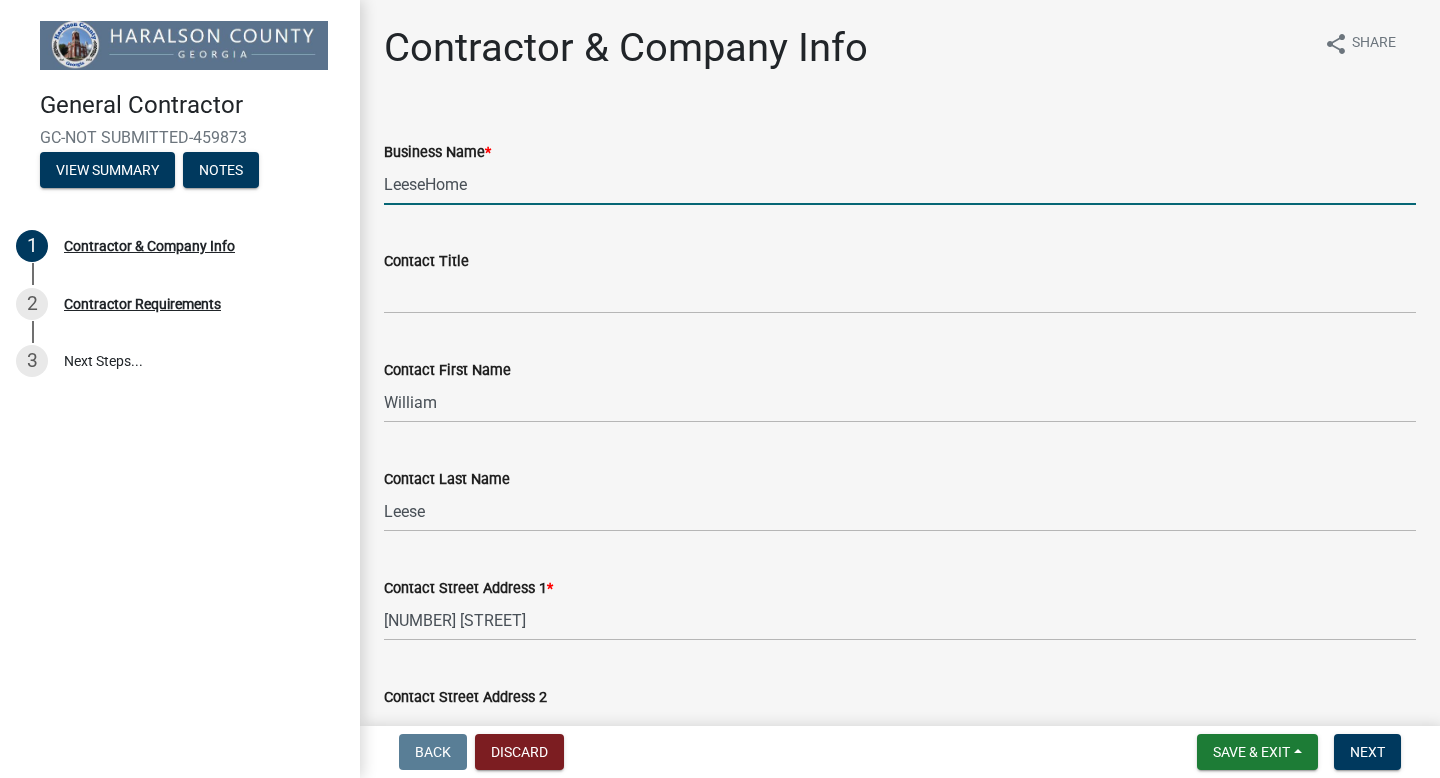type on "LeeseHome" 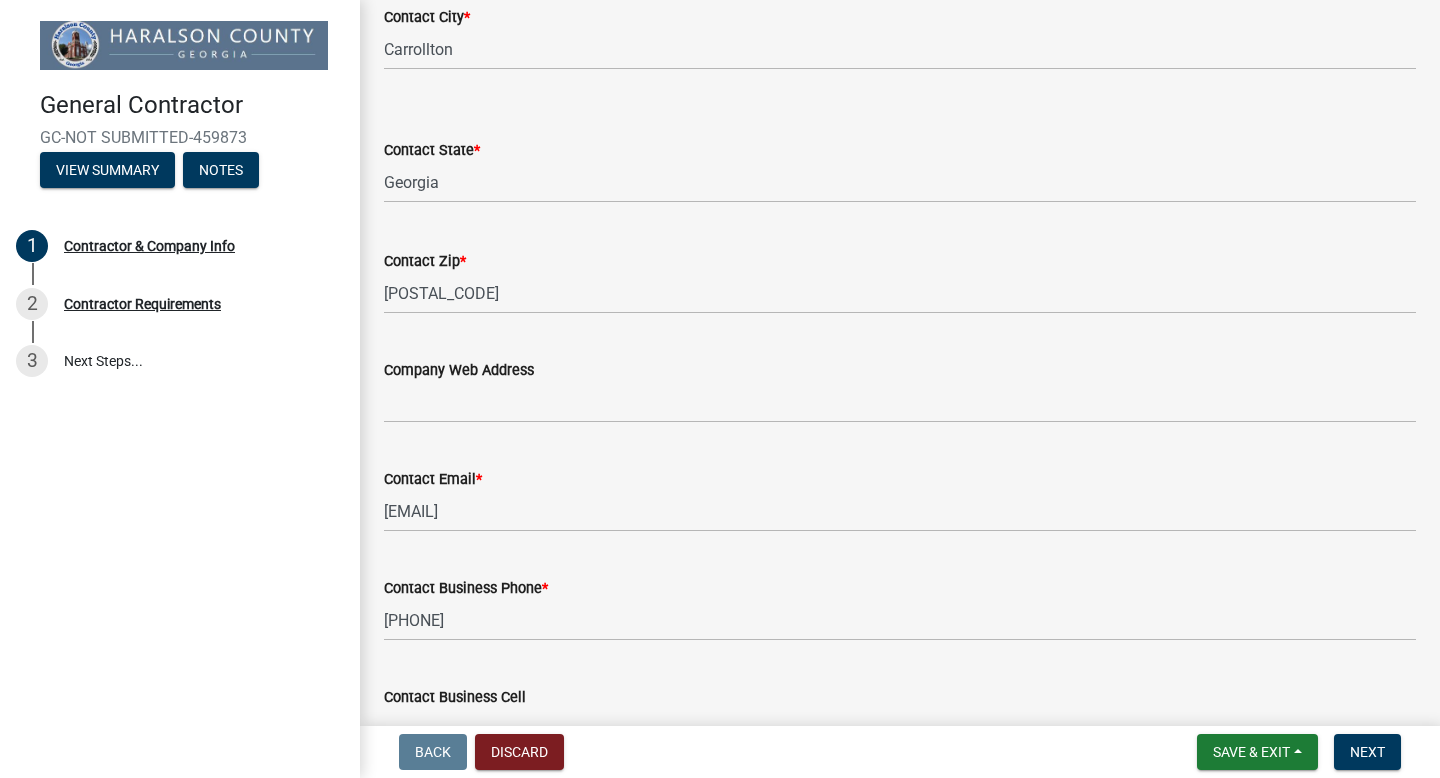 scroll, scrollTop: 792, scrollLeft: 0, axis: vertical 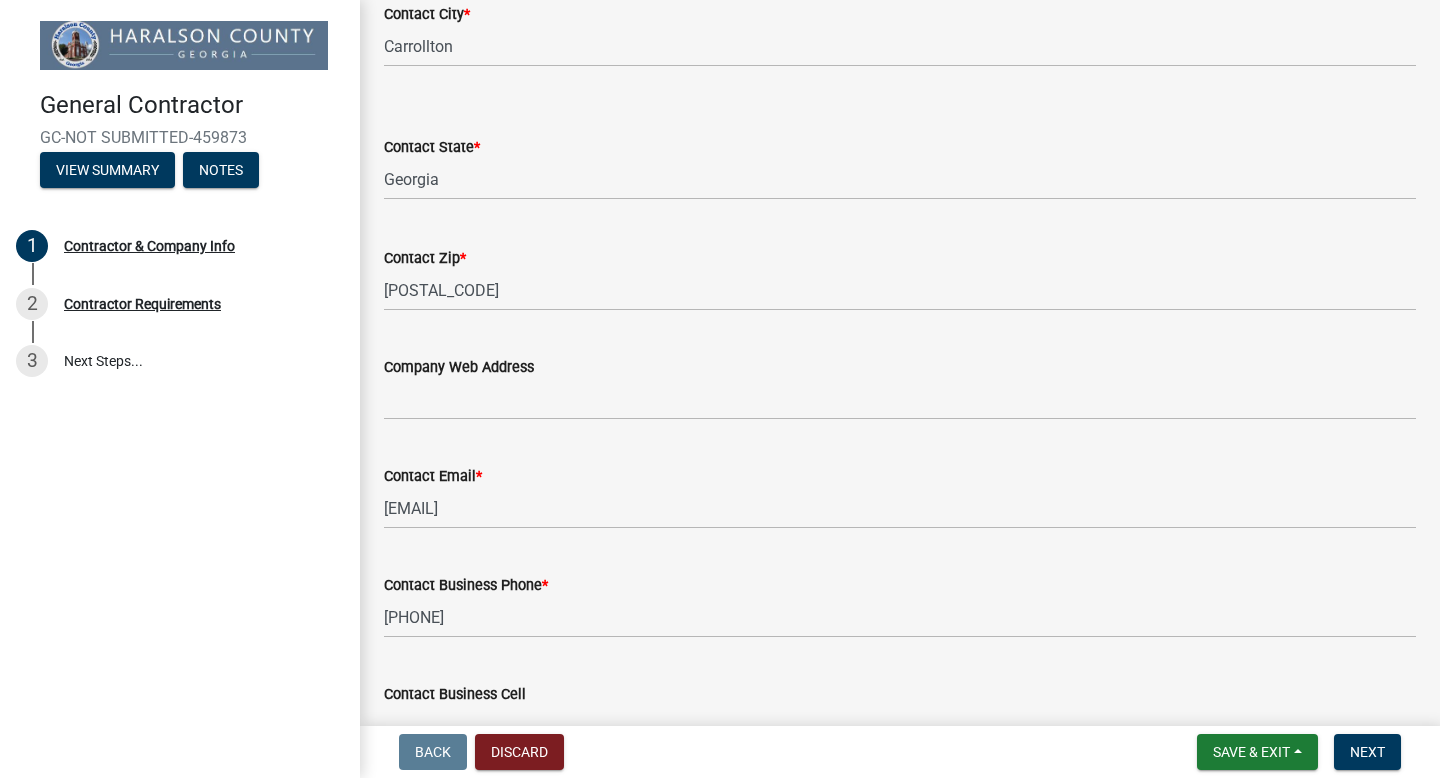 type on "Applicant" 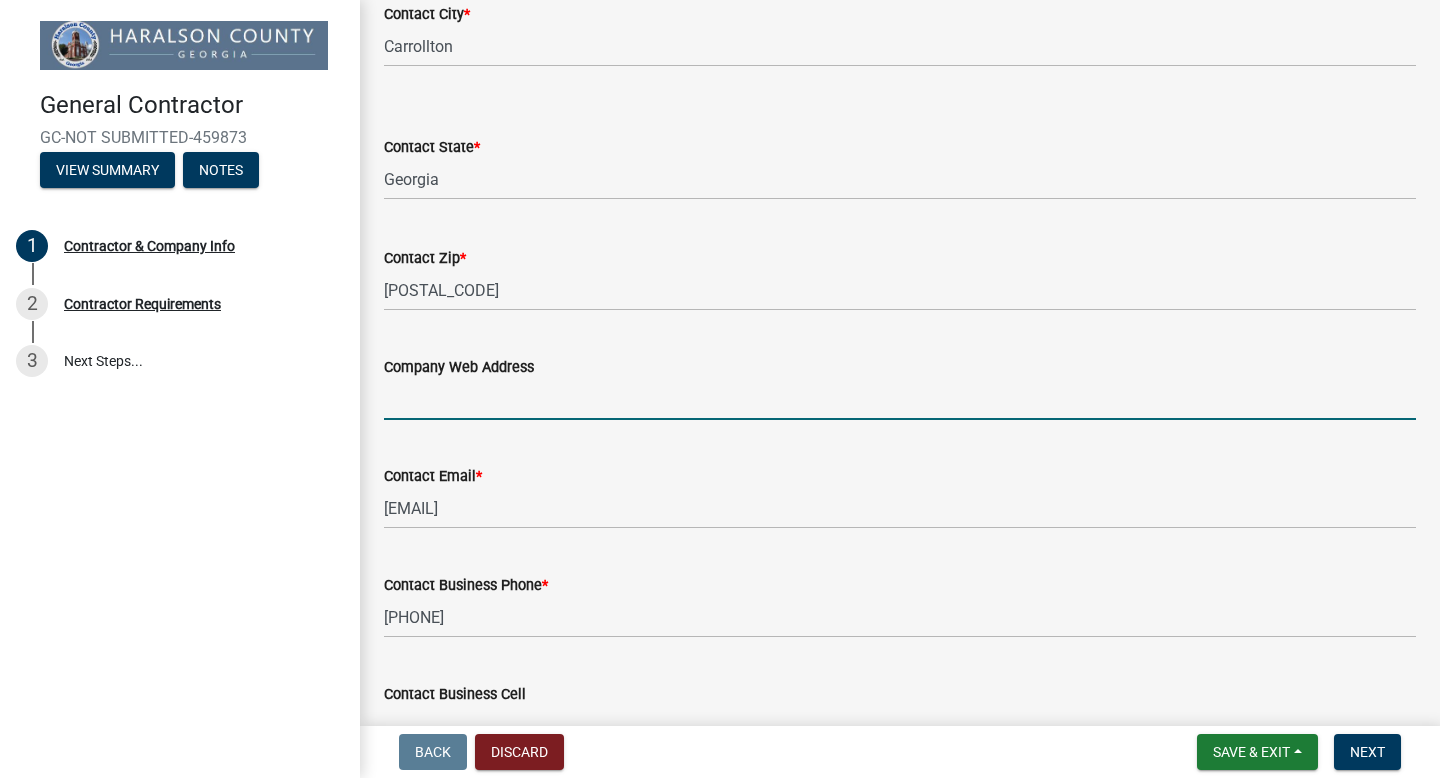 click on "Company Web Address" at bounding box center (900, 399) 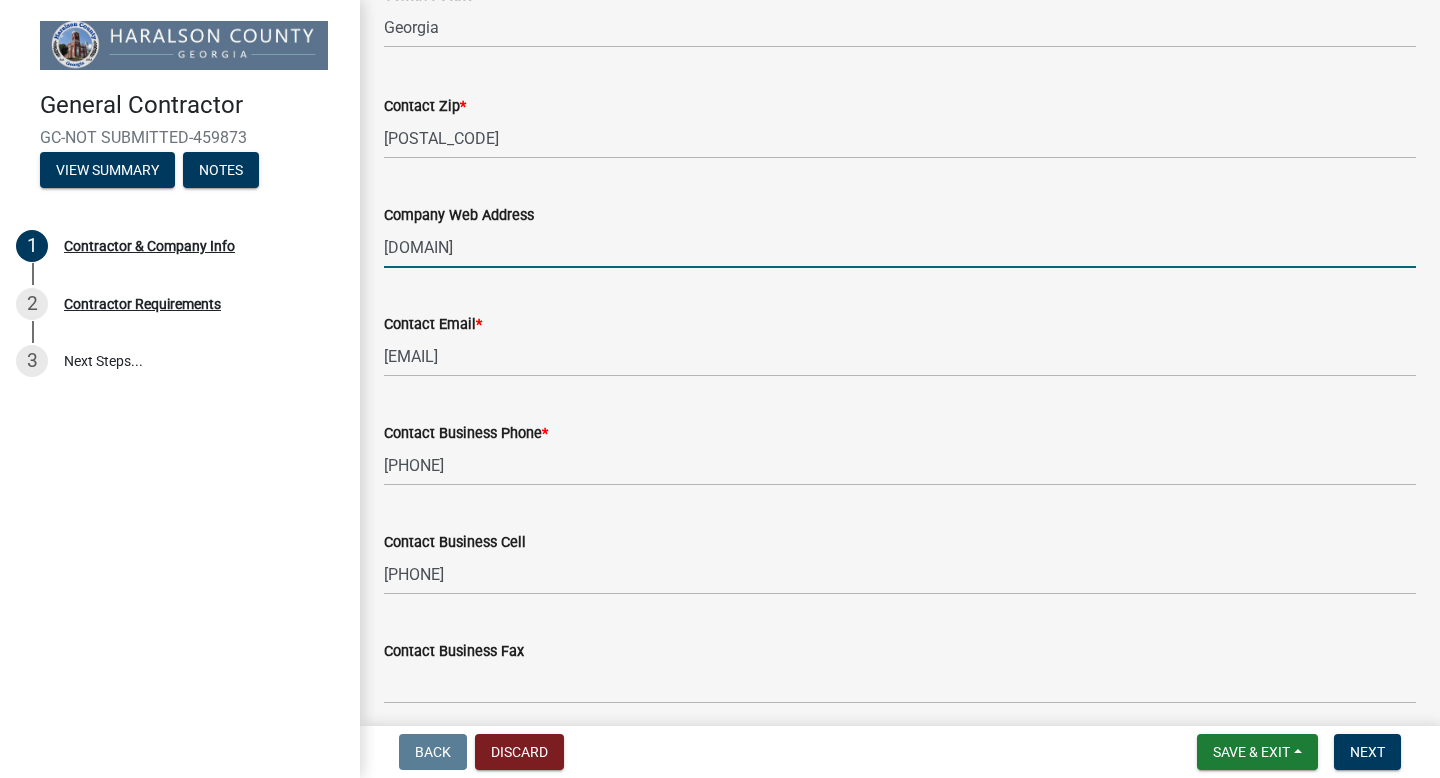 scroll, scrollTop: 1024, scrollLeft: 0, axis: vertical 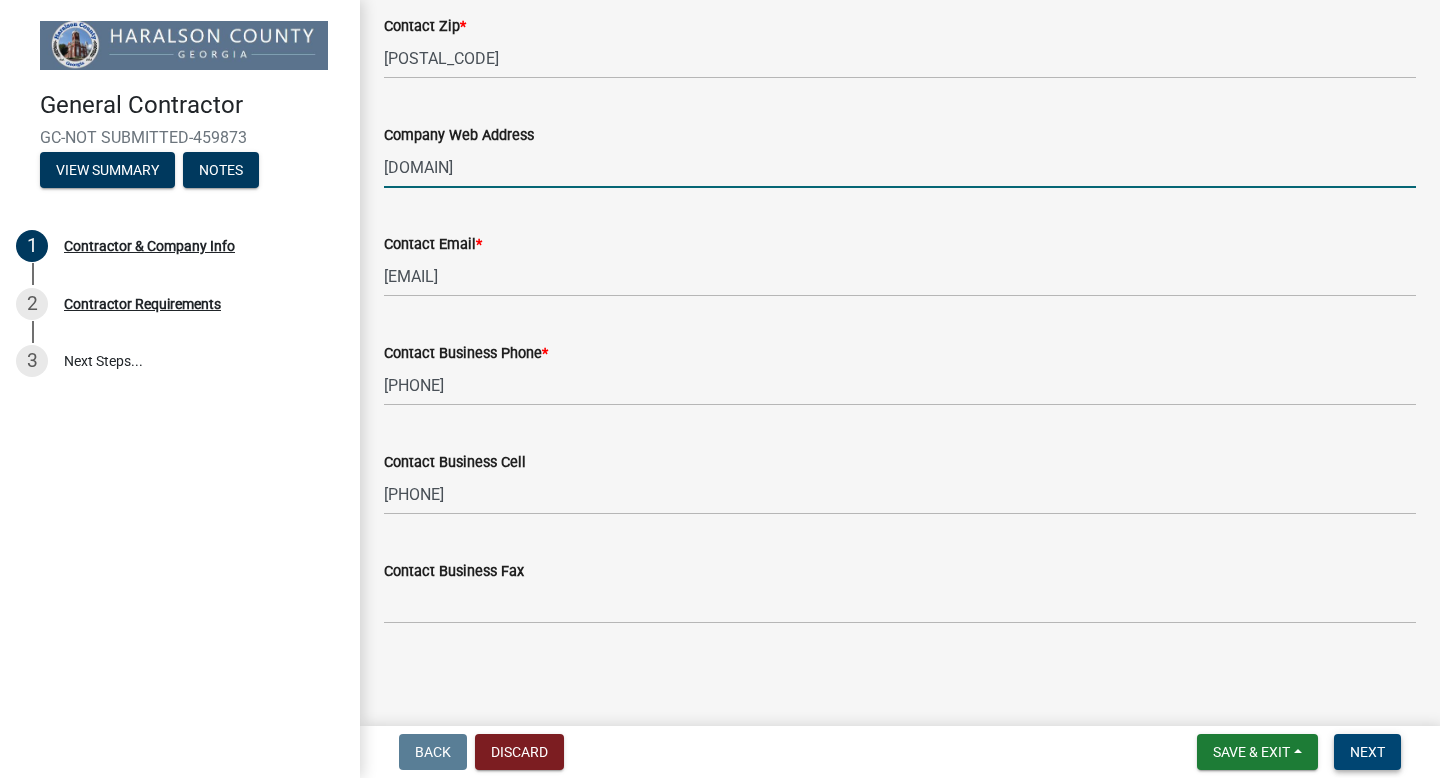 type on "[DOMAIN]" 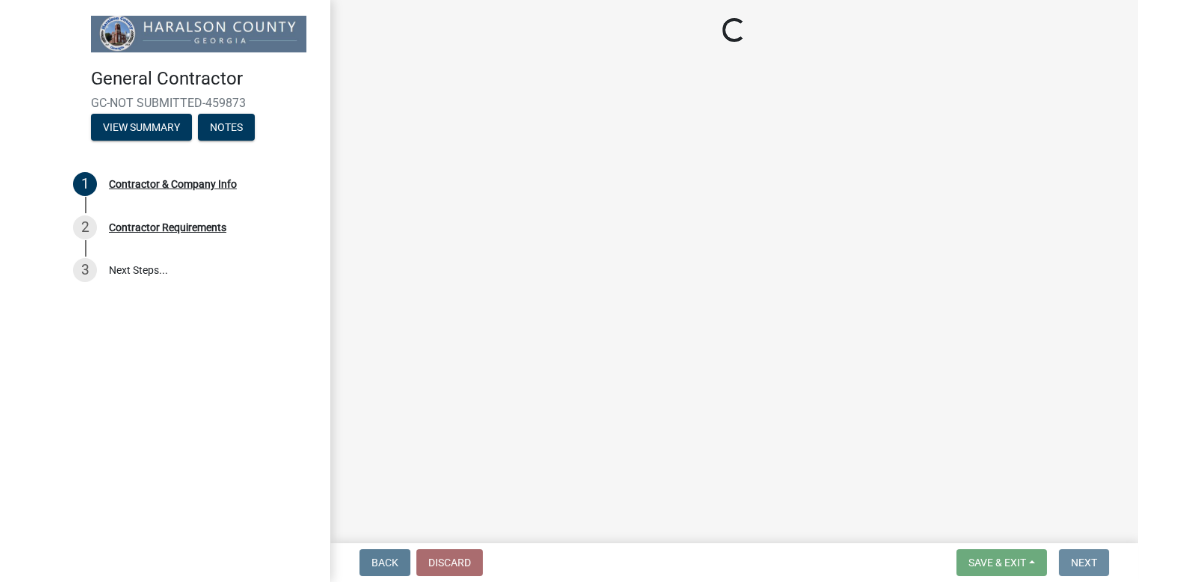 scroll, scrollTop: 0, scrollLeft: 0, axis: both 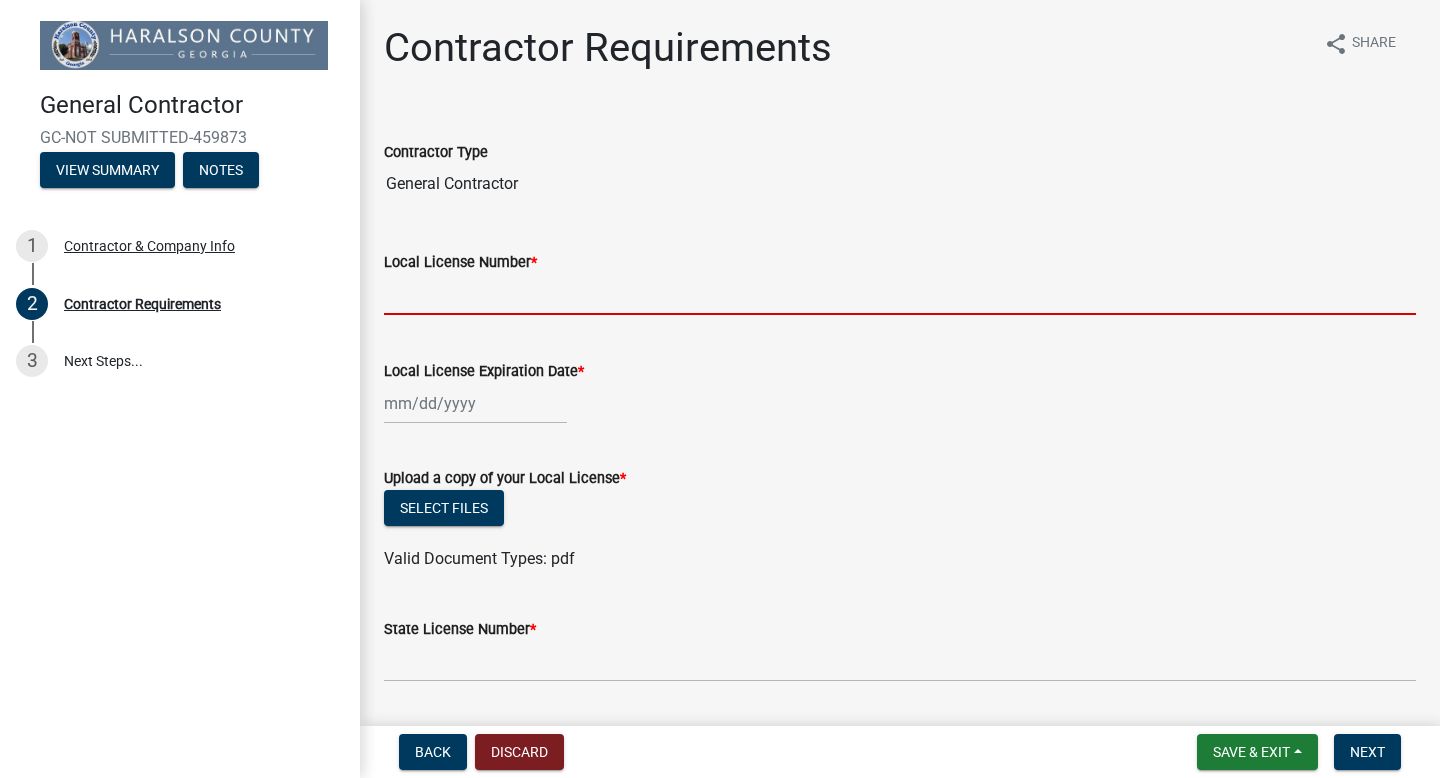 click on "Local License Number  *" at bounding box center (900, 294) 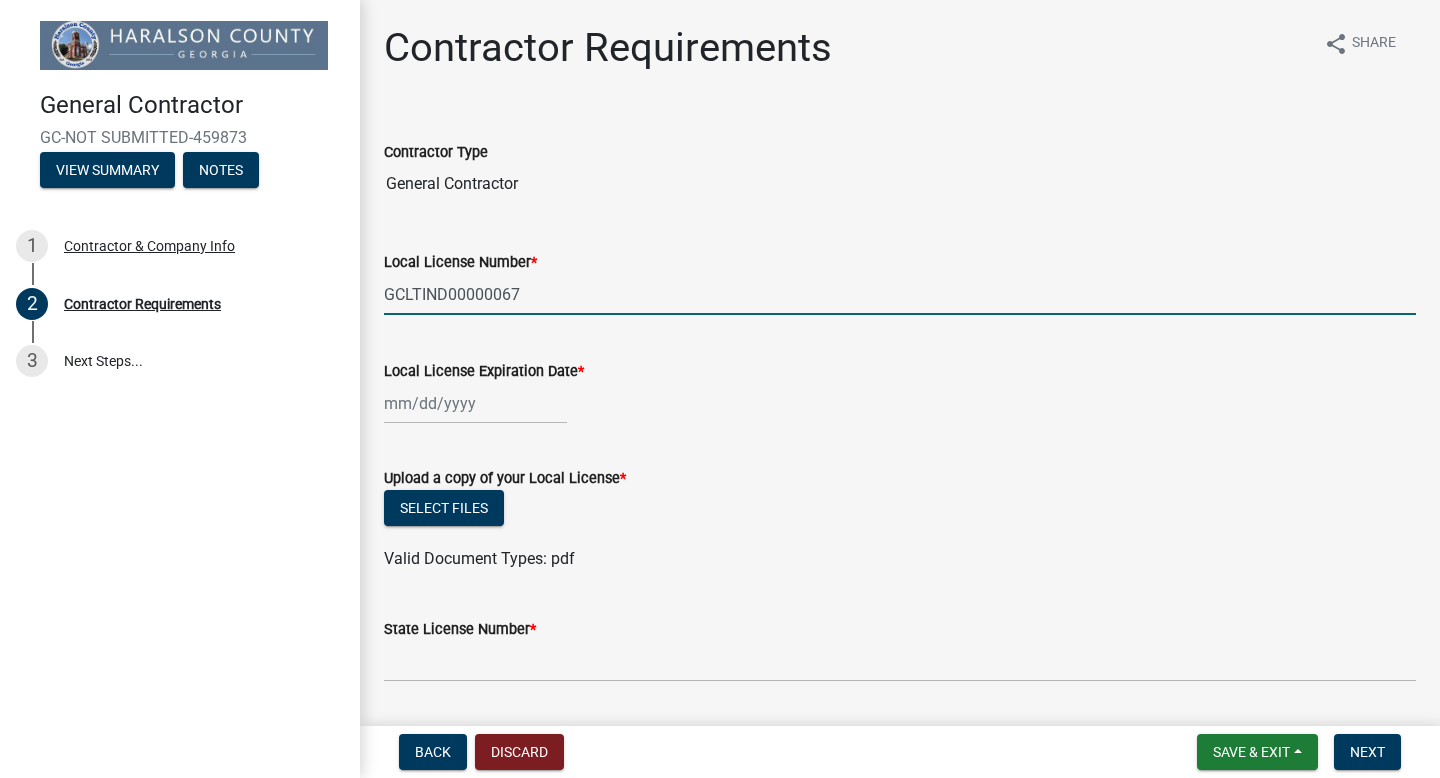 type on "GCLTIND00000067" 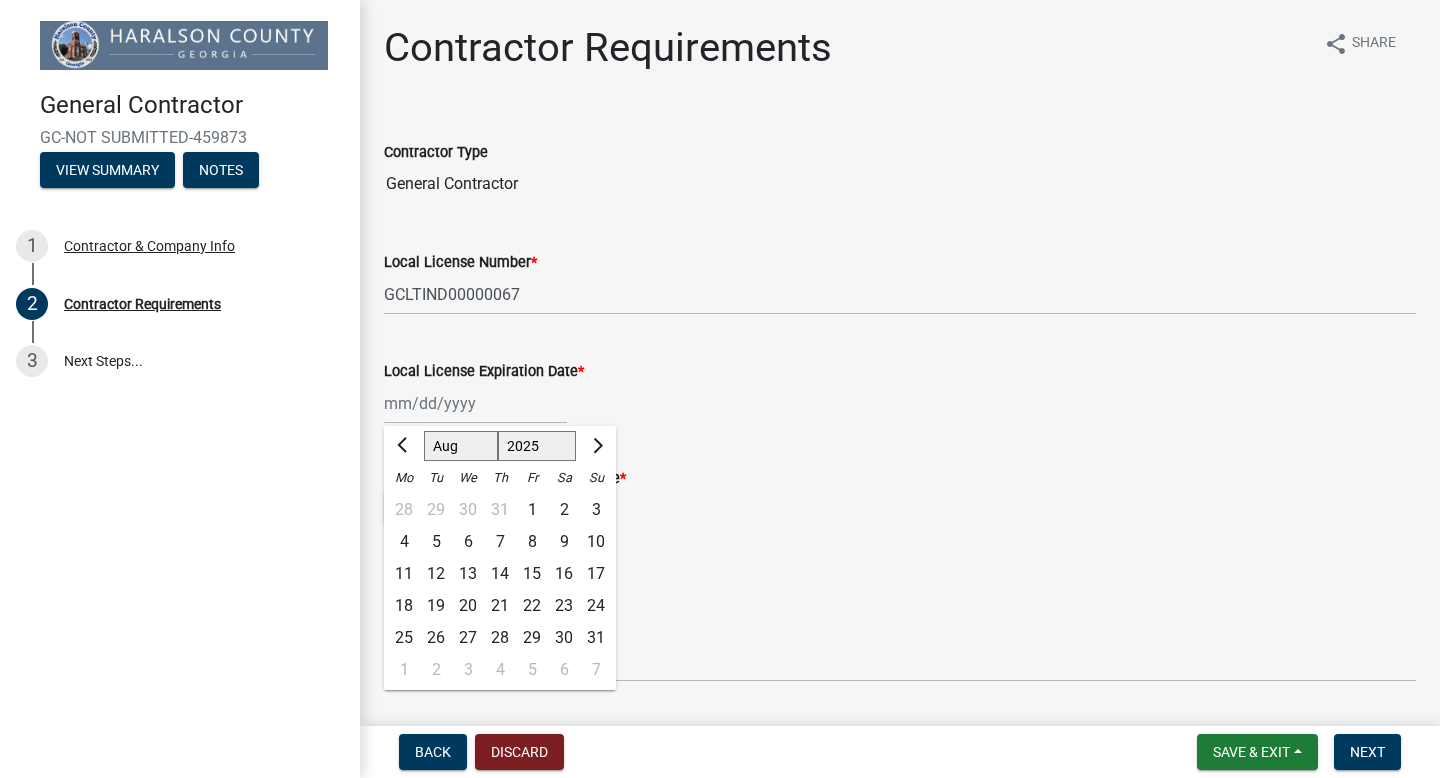click on "Jan Feb Mar Apr May Jun Jul Aug Sep Oct Nov Dec 1525 1526 1527 1528 1529 1530 1531 1532 1533 1534 1535 1536 1537 1538 1539 1540 1541 1542 1543 1544 1545 1546 1547 1548 1549 1550 1551 1552 1553 1554 1555 1556 1557 1558 1559 1560 1561 1562 1563 1564 1565 1566 1567 1568 1569 1570 1571 1572 1573 1574 1575 1576 1577 1578 1579 1580 1581 1582 1583 1584 1585 1586 1587 1588 1589 1590 1591 1592 1593 1594 1595 1596 1597 1598 1599 1600 1601 1602 1603 1604 1605 1606 1607 1608 1609 1610 1611 1612 1613 1614 1615 1616 1617 1618 1619 1620 1621 1622 1623 1624 1625 1626 1627 1628 1629 1630 1631 1632 1633 1634 1635 1636 1637 1638 1639 1640 1641 1642 1643 1644 1645 1646 1647 1648 1649 1650 1651 1652 1653 1654 1655 1656 1657 1658 1659 1660 1661 1662 1663 1664 1665 1666 1667 1668 1669 1670 1671 1672 1673 1674 1675 1676 1677 1678 1679 1680 1681 1682 1683 1684 1685 1686 1687 1688 1689 1690 1691 1692 1693 1694 1695 1696 1697 1698 1699 1700 1701 1702 1703 1704 1705 1706 1707 1708 1709 1710 1711 1712 1713 1714 1715 1716 1717 1718 1719 1" 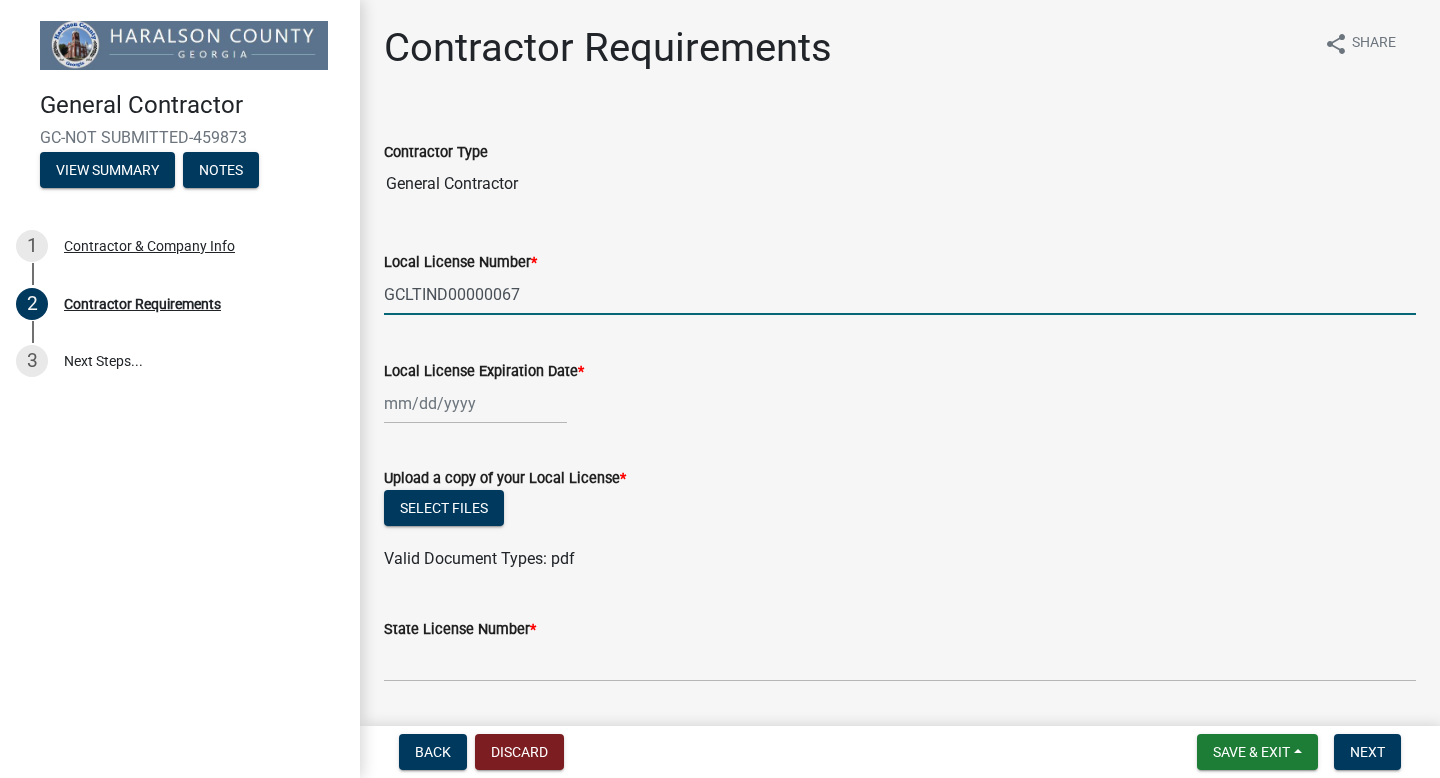 click on "GCLTIND00000067" at bounding box center (900, 294) 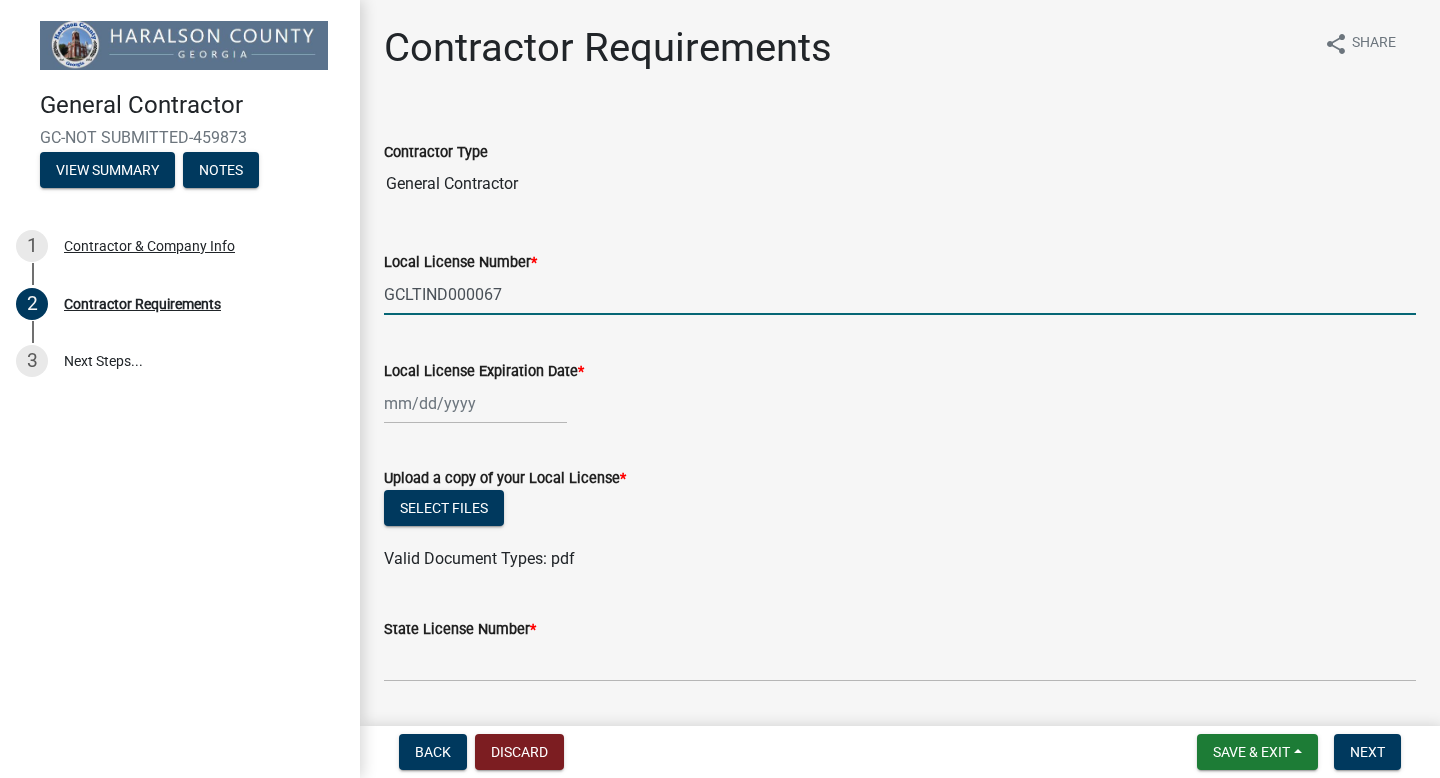 type on "GCLTIND000067" 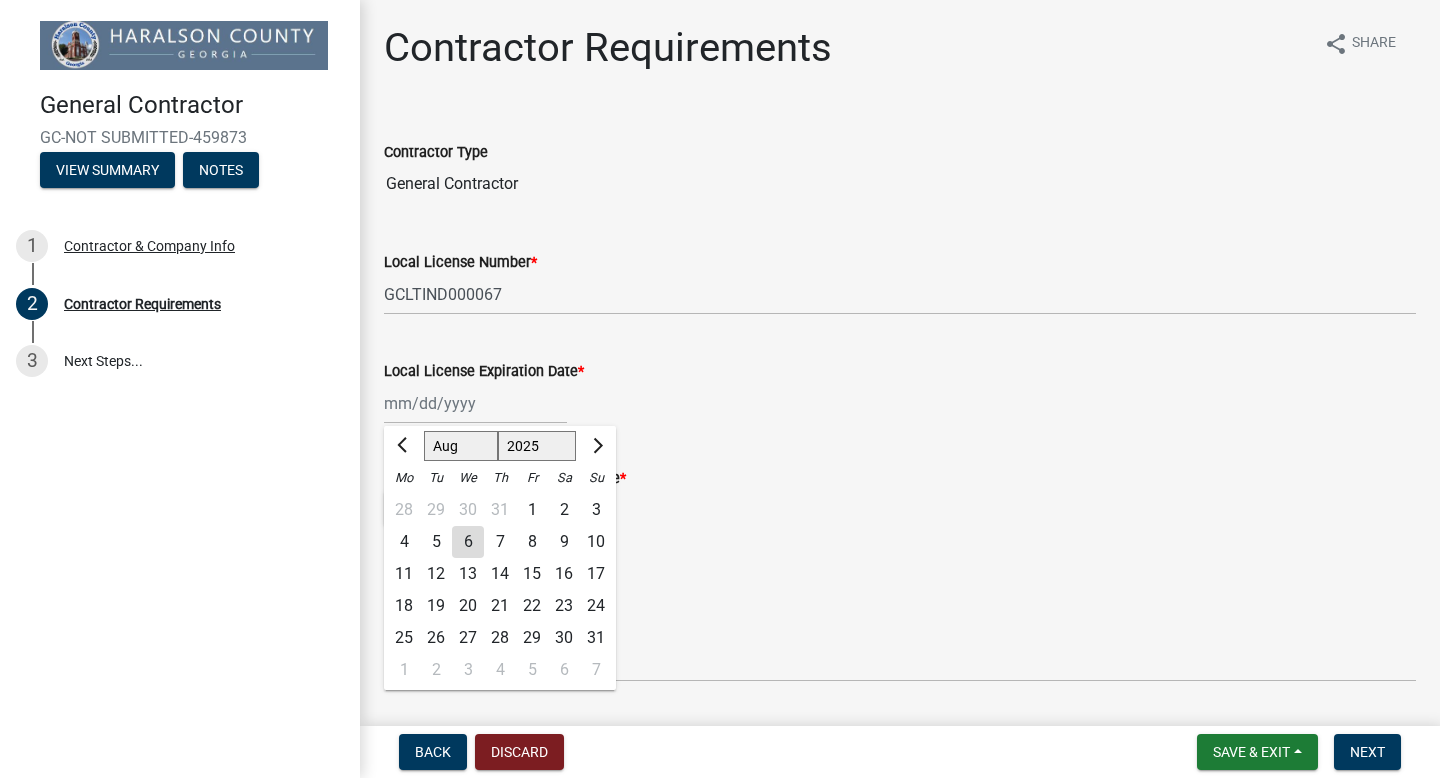 click on "1525 1526 1527 1528 1529 1530 1531 1532 1533 1534 1535 1536 1537 1538 1539 1540 1541 1542 1543 1544 1545 1546 1547 1548 1549 1550 1551 1552 1553 1554 1555 1556 1557 1558 1559 1560 1561 1562 1563 1564 1565 1566 1567 1568 1569 1570 1571 1572 1573 1574 1575 1576 1577 1578 1579 1580 1581 1582 1583 1584 1585 1586 1587 1588 1589 1590 1591 1592 1593 1594 1595 1596 1597 1598 1599 1600 1601 1602 1603 1604 1605 1606 1607 1608 1609 1610 1611 1612 1613 1614 1615 1616 1617 1618 1619 1620 1621 1622 1623 1624 1625 1626 1627 1628 1629 1630 1631 1632 1633 1634 1635 1636 1637 1638 1639 1640 1641 1642 1643 1644 1645 1646 1647 1648 1649 1650 1651 1652 1653 1654 1655 1656 1657 1658 1659 1660 1661 1662 1663 1664 1665 1666 1667 1668 1669 1670 1671 1672 1673 1674 1675 1676 1677 1678 1679 1680 1681 1682 1683 1684 1685 1686 1687 1688 1689 1690 1691 1692 1693 1694 1695 1696 1697 1698 1699 1700 1701 1702 1703 1704 1705 1706 1707 1708 1709 1710 1711 1712 1713 1714 1715 1716 1717 1718 1719 1720 1721 1722 1723 1724 1725 1726 1727 1728 1729" 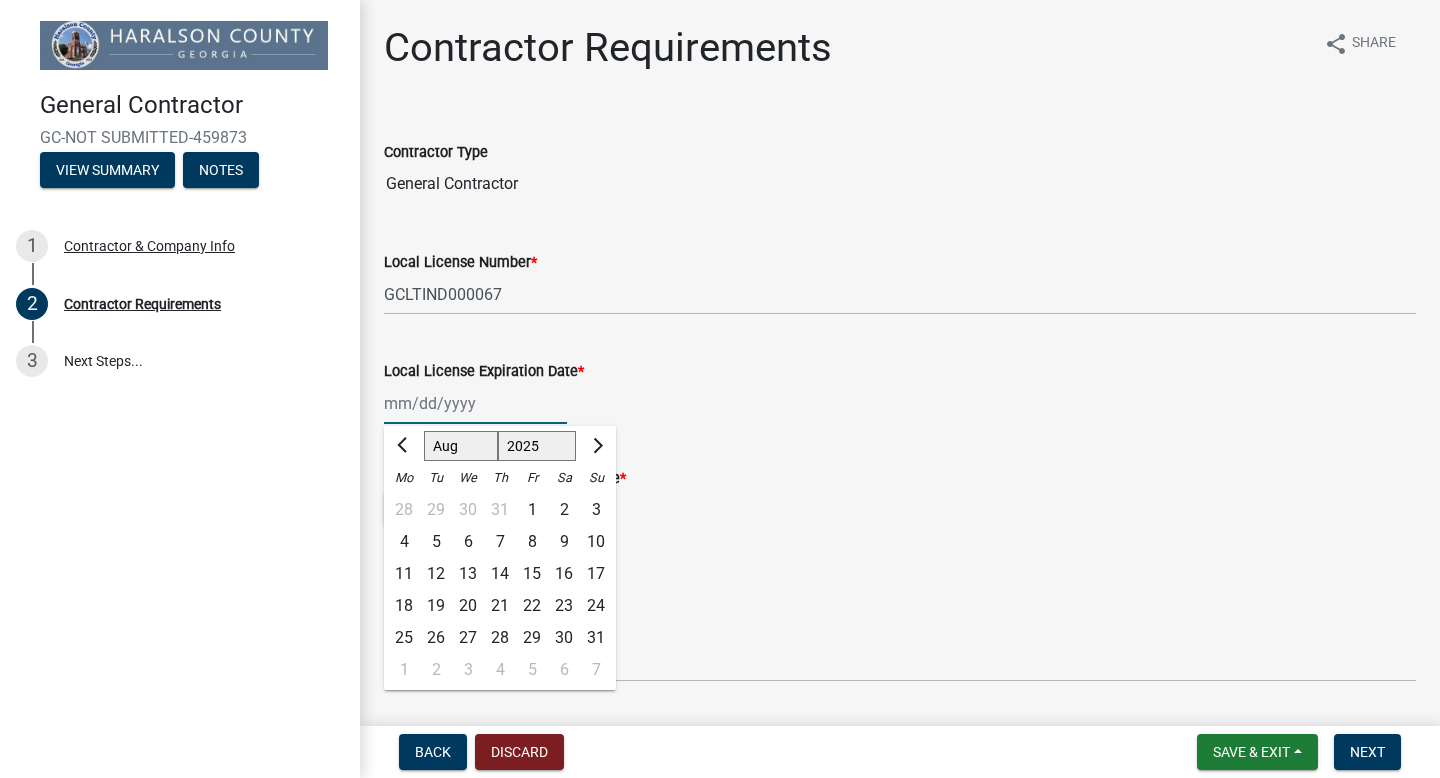 select on "2026" 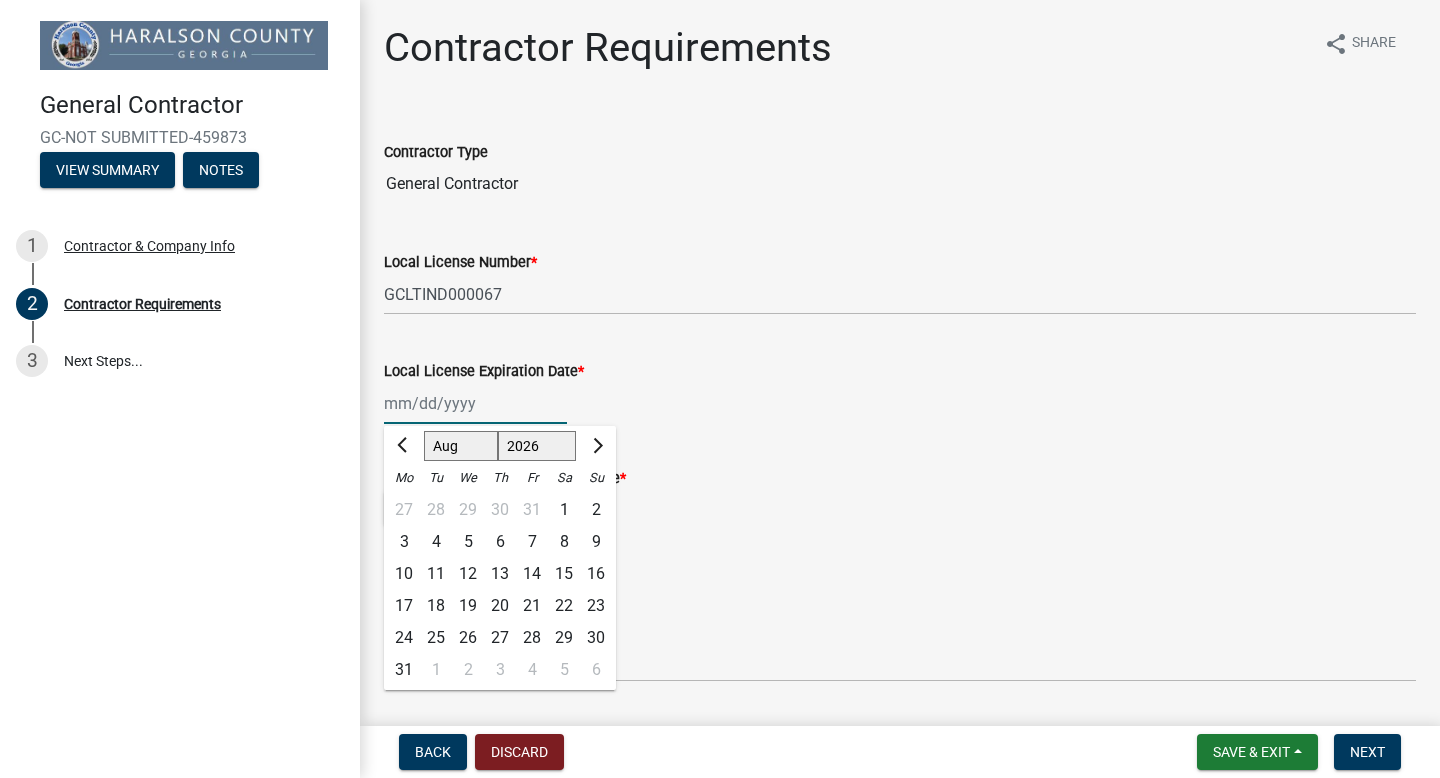 click on "Jan Feb Mar Apr May Jun Jul Aug Sep Oct Nov Dec" 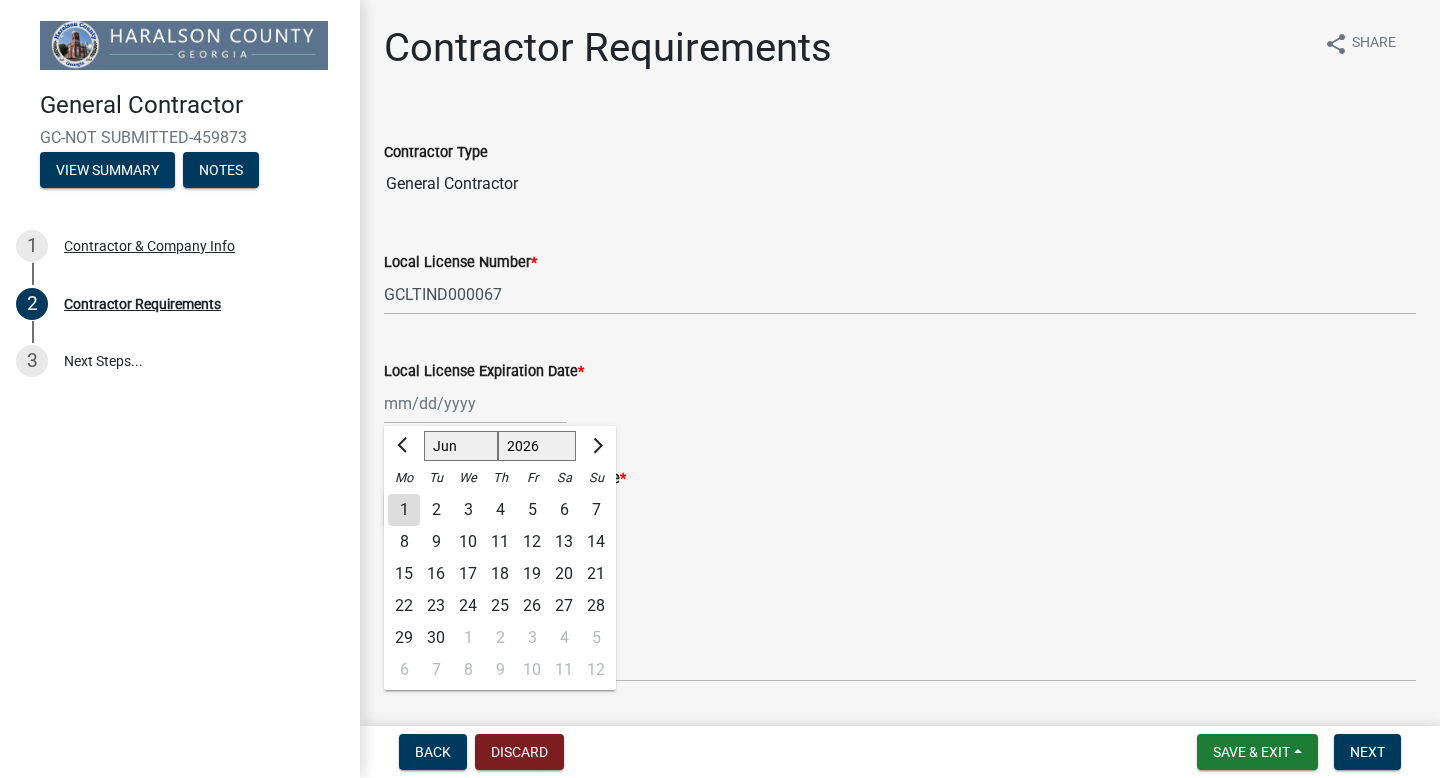 click on "30" 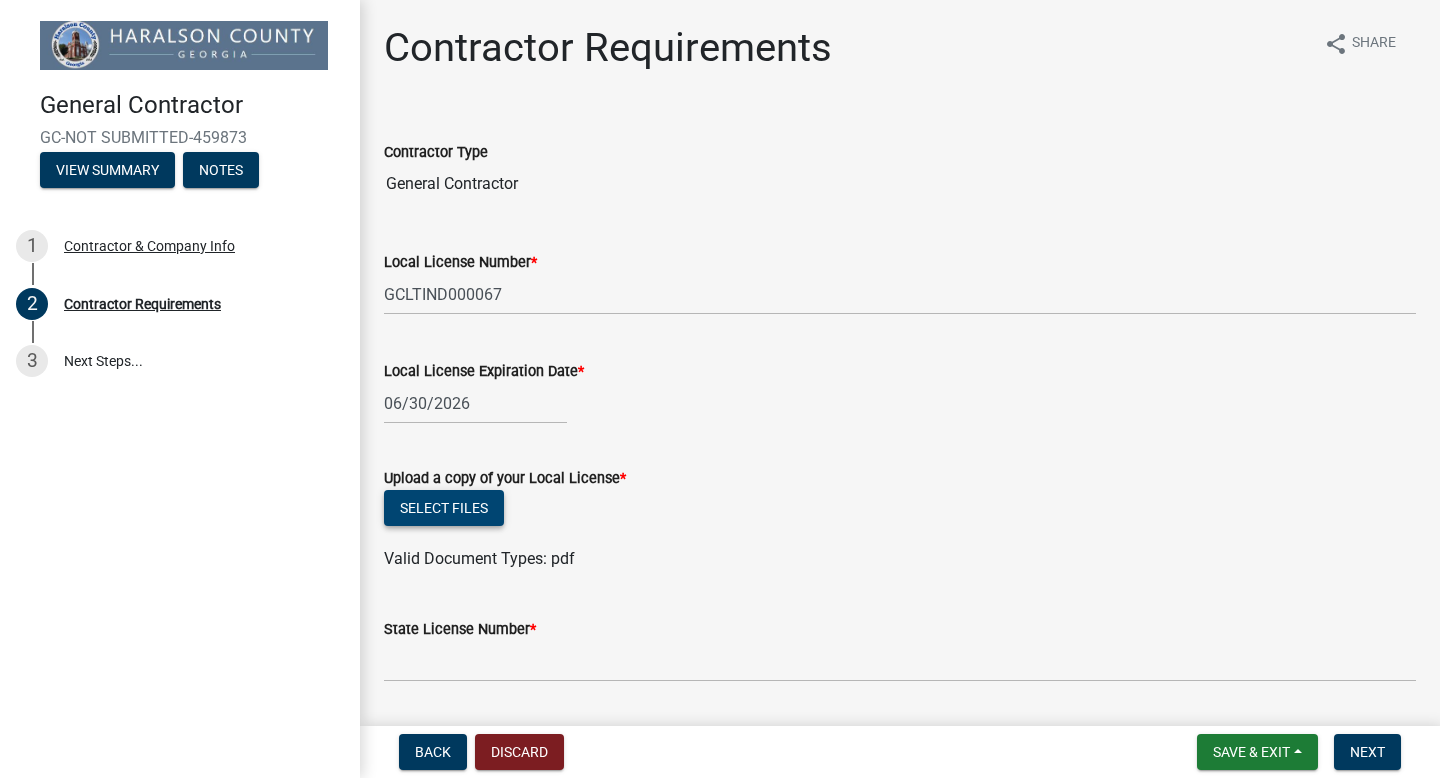 click on "Select files" 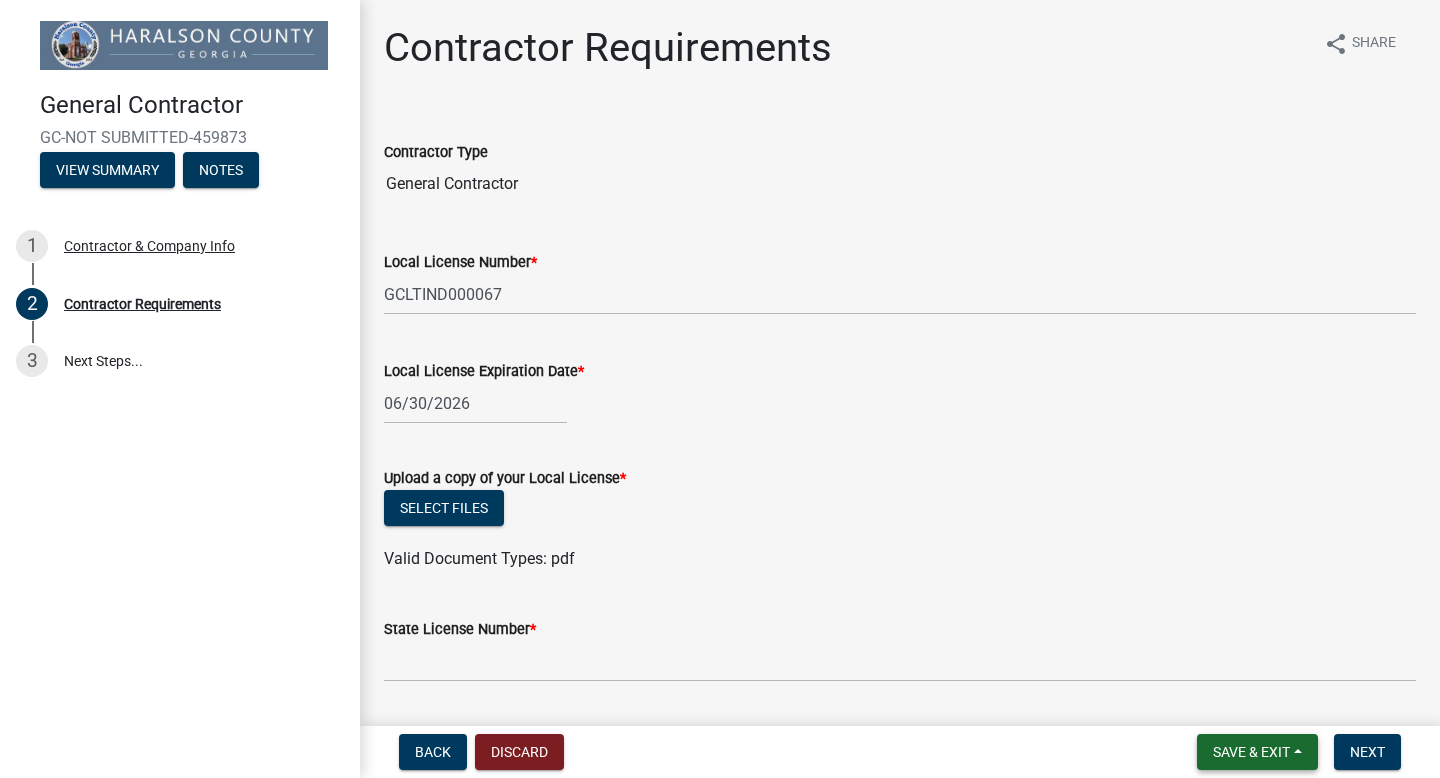 click on "Save & Exit" at bounding box center [1251, 752] 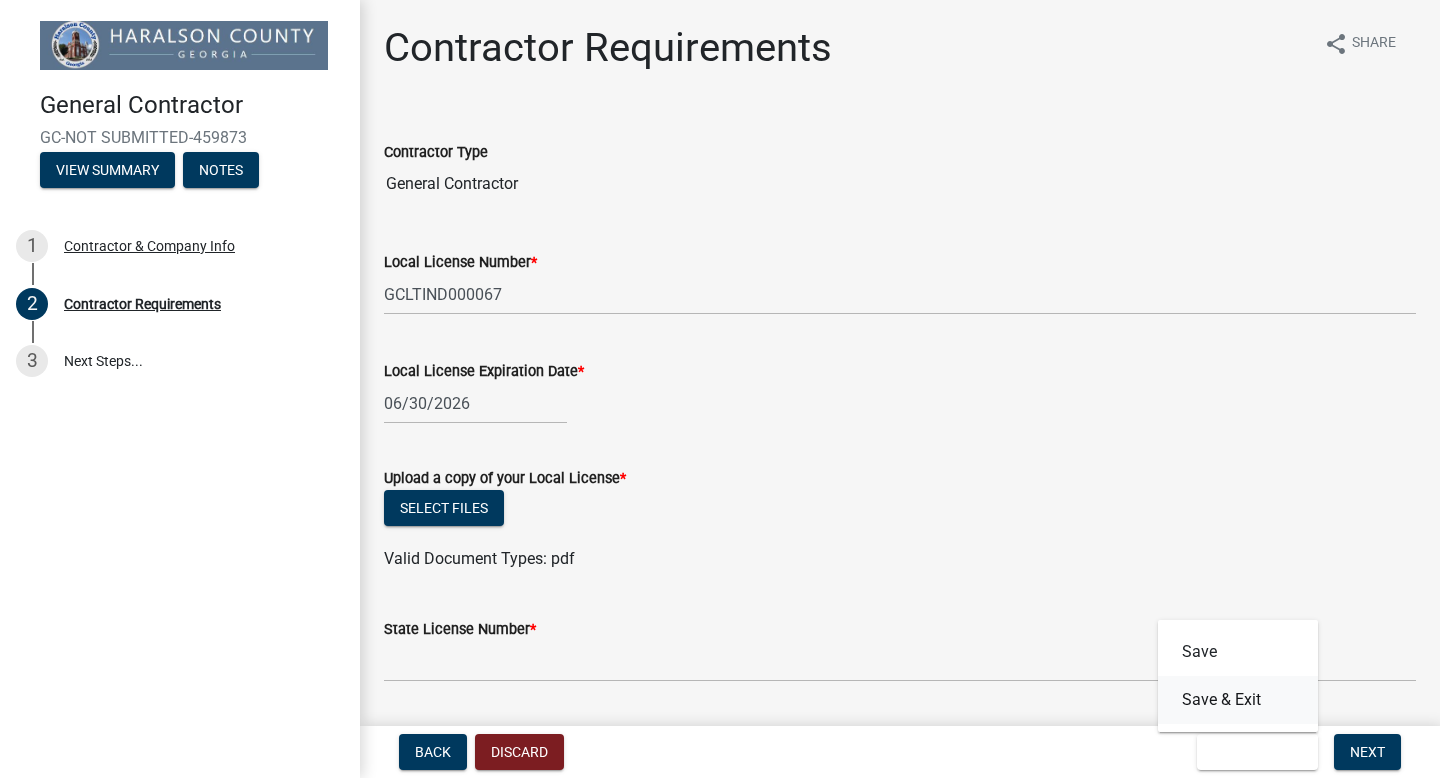 click on "Save & Exit" at bounding box center [1238, 700] 